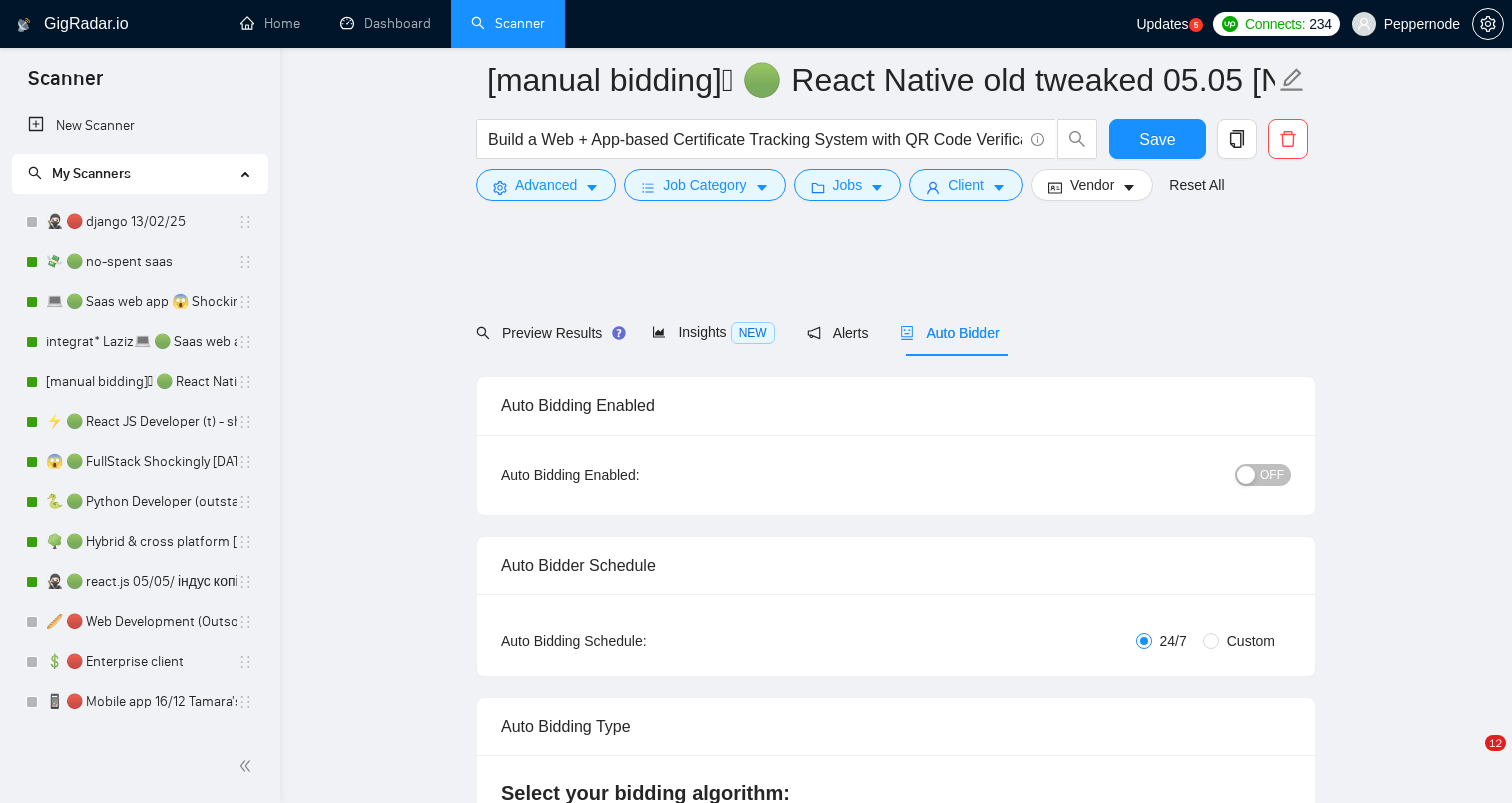 scroll, scrollTop: 4007, scrollLeft: 0, axis: vertical 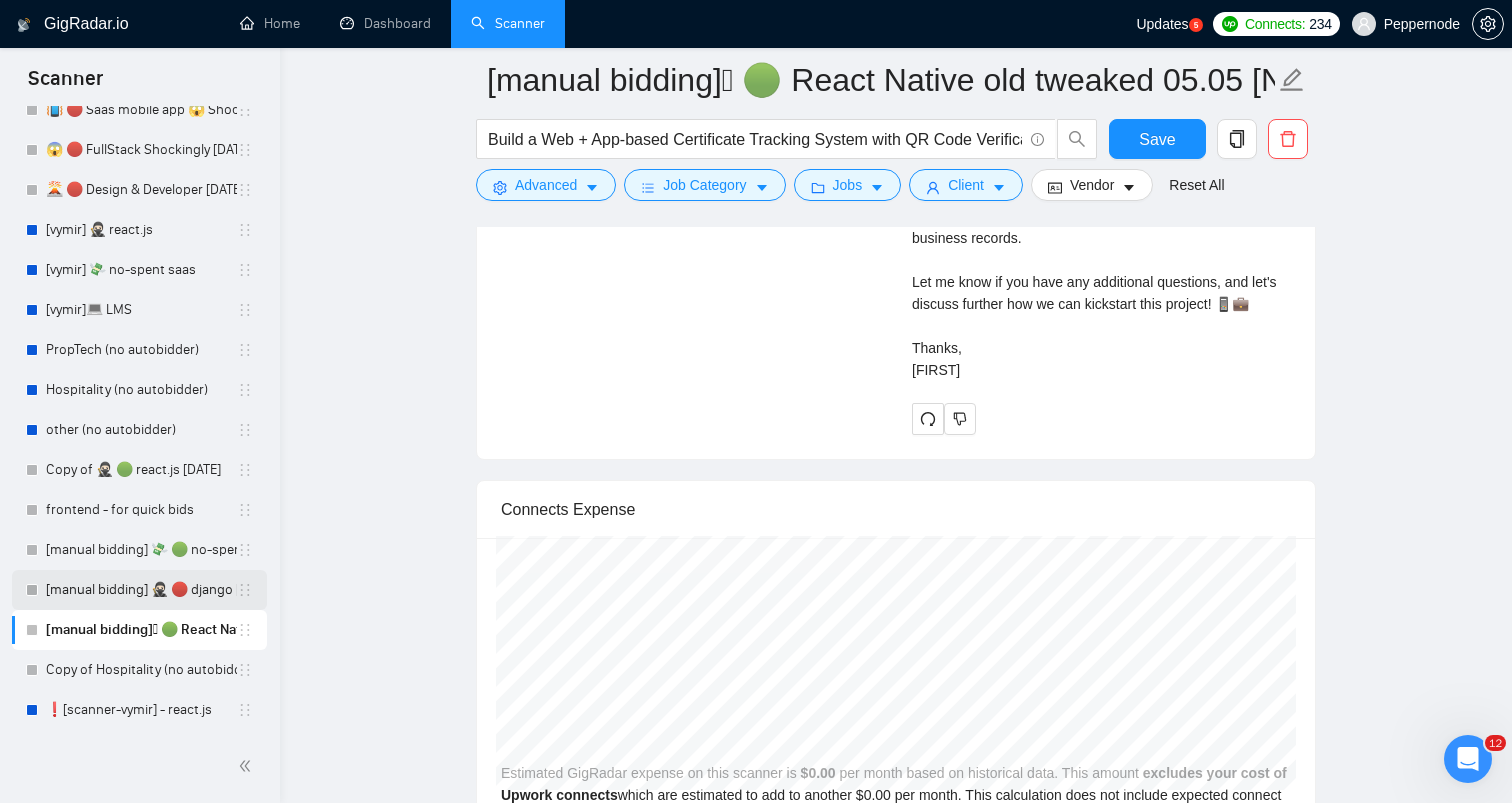 click on "[manual bidding] 🥷🏻 🔴 django [DATE]" at bounding box center [141, 590] 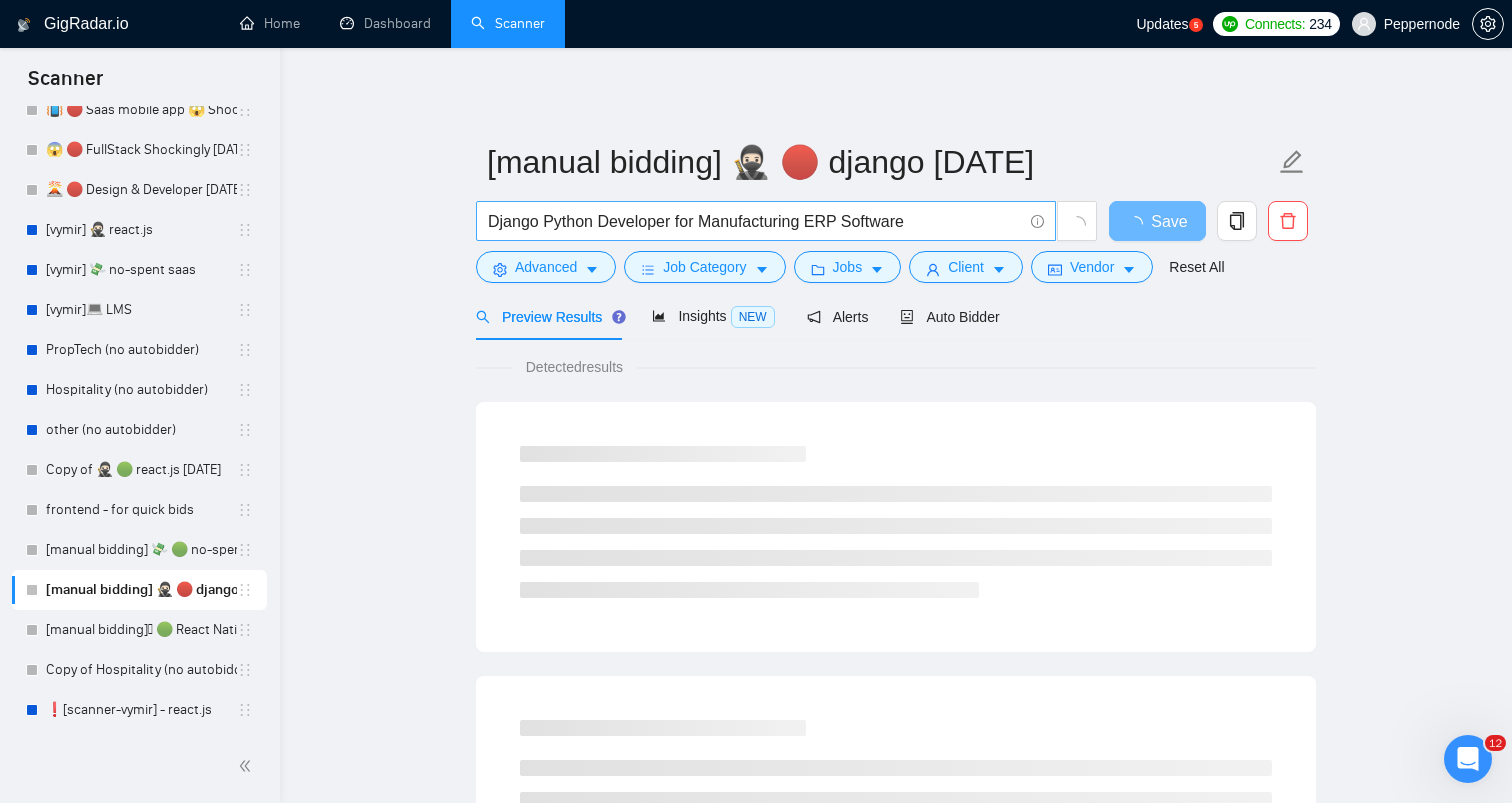 click on "Django Python Developer for Manufacturing ERP Software" at bounding box center (755, 221) 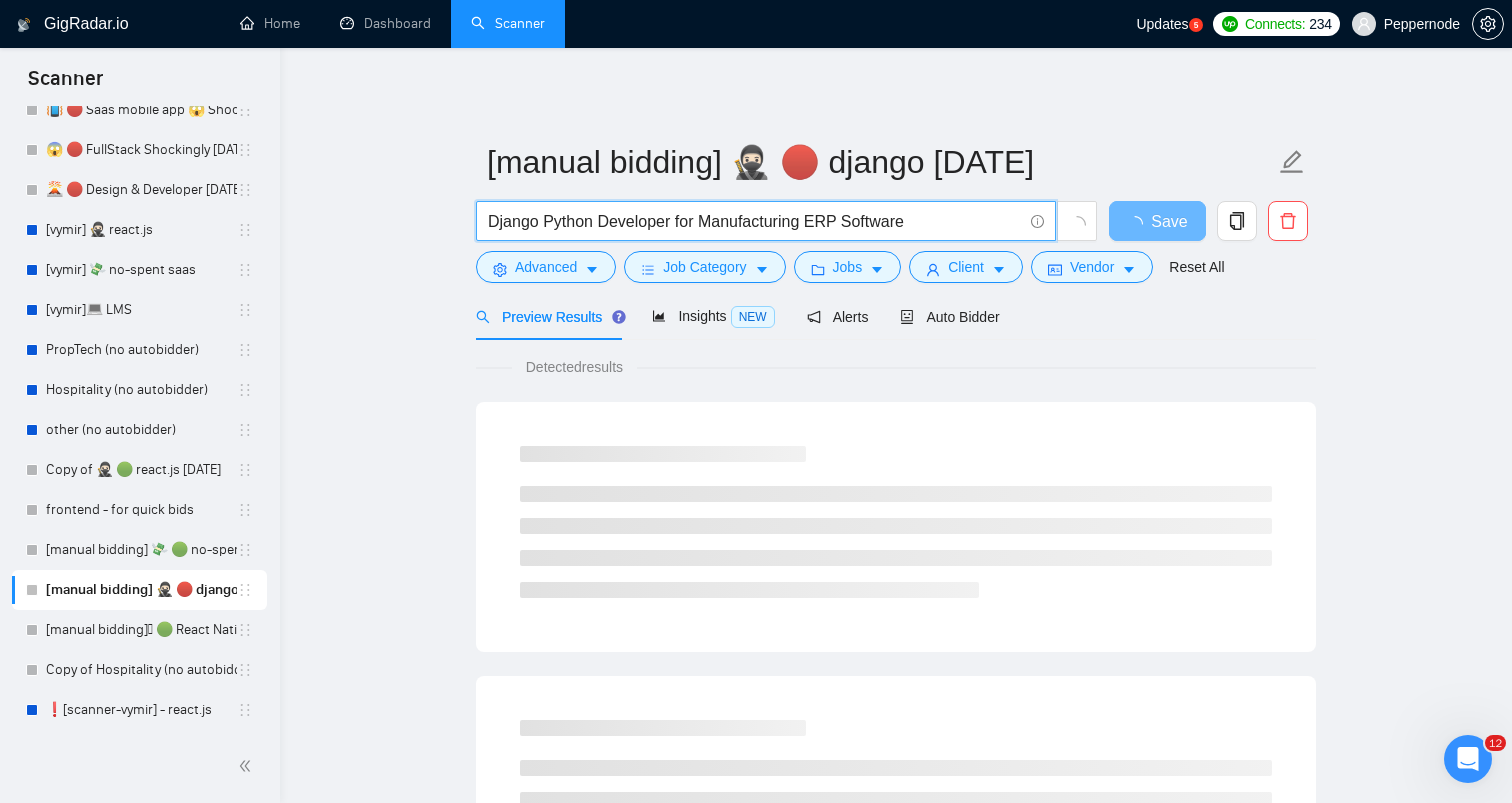 click on "Django Python Developer for Manufacturing ERP Software" at bounding box center [755, 221] 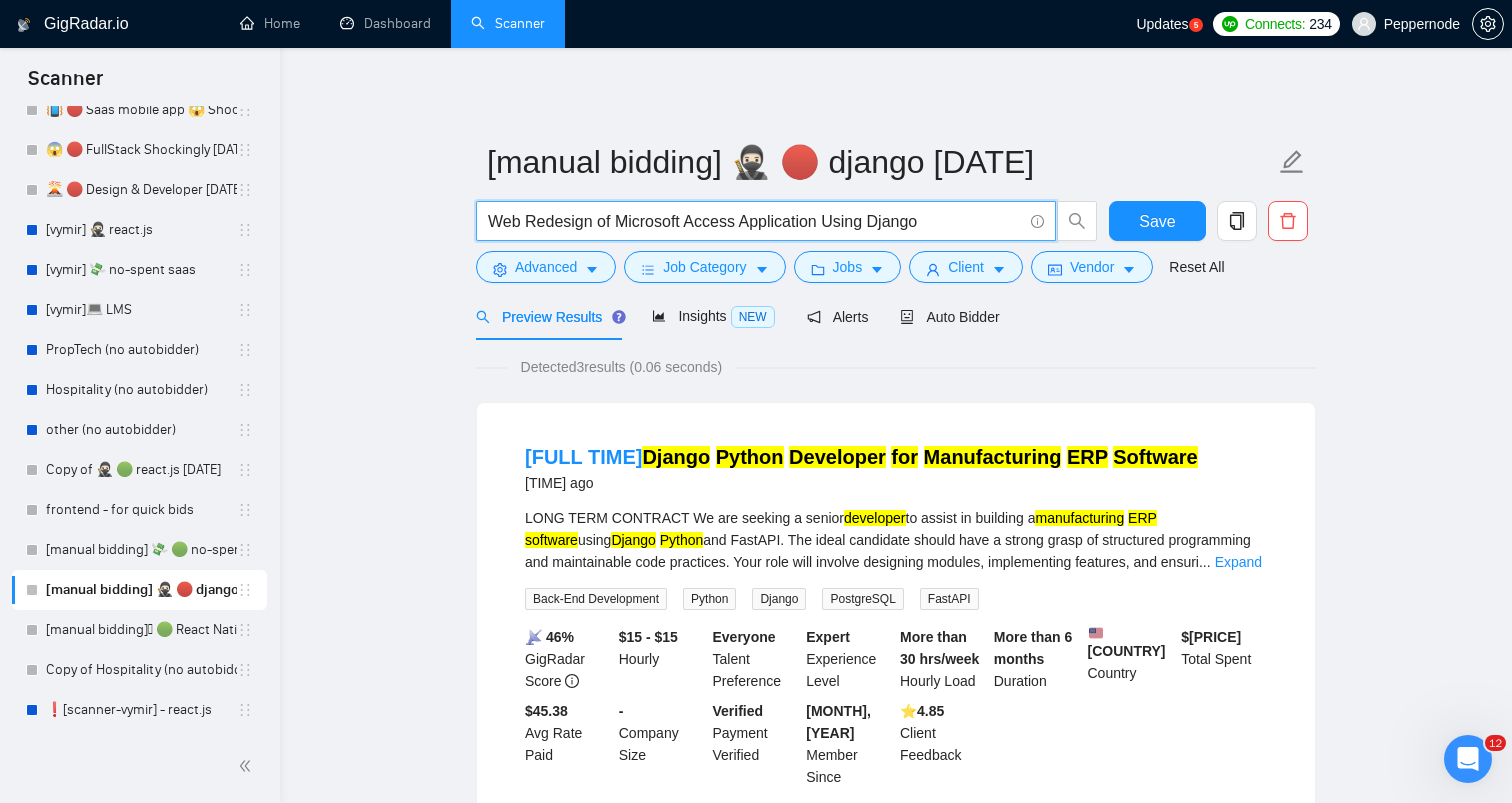 type on "Web Redesign of Microsoft Access Application Using Django" 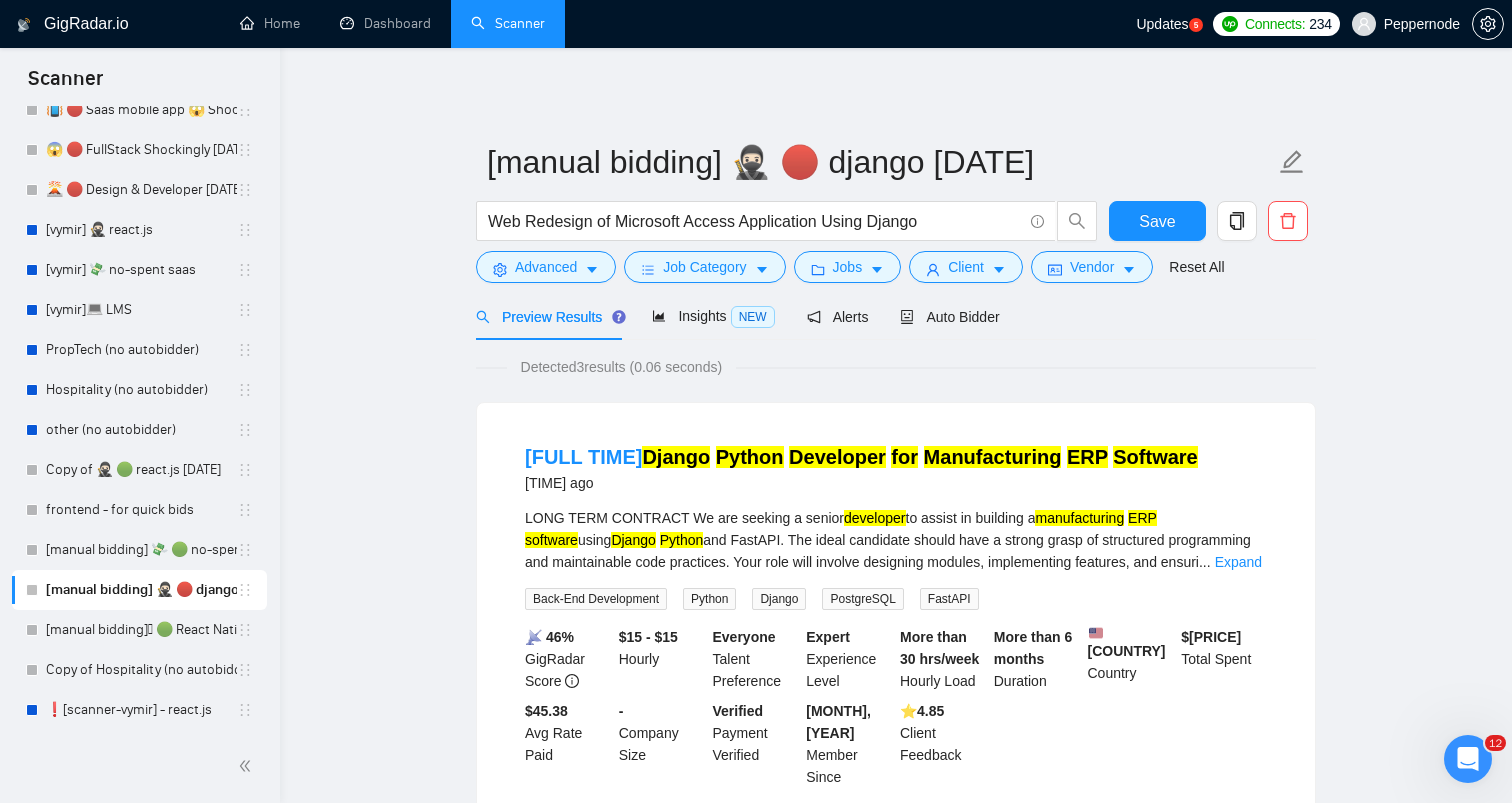 click on "[manual bidding] 🥷🏻 🔴 django [DATE] Web Redesign of Microsoft Access Application Using Django Save Advanced   Job Category   Jobs   Client   Vendor   Reset All Preview Results Insights NEW Alerts Auto Bidder Detected   3  results   (0.06 seconds) [FULL TIME]  Django   Python   Developer   for   Manufacturing   ERP   Software [TIME] ago LONG TERM CONTRACT
We are seeking a senior  developer  to assist in building a  manufacturing   ERP   software  using  Django   Python  and FastAPI. The ideal candidate should have a strong grasp of structured programming and maintainable code practices. Your role will involve designing modules, implementing features, and ensuri ... Expand Back-End Development Python Django PostgreSQL FastAPI 📡   46% GigRadar Score   $[PRICE] - $[PRICE] Hourly Everyone Talent Preference Expert Experience Level More than 30 hrs/week Hourly Load More than 6 months Duration   [COUNTRY] Country $[PRICE] Total Spent $[PRICE] Avg Rate Paid - Company Size Verified Payment Verified [MONTH], [YEAR]" at bounding box center (896, 946) 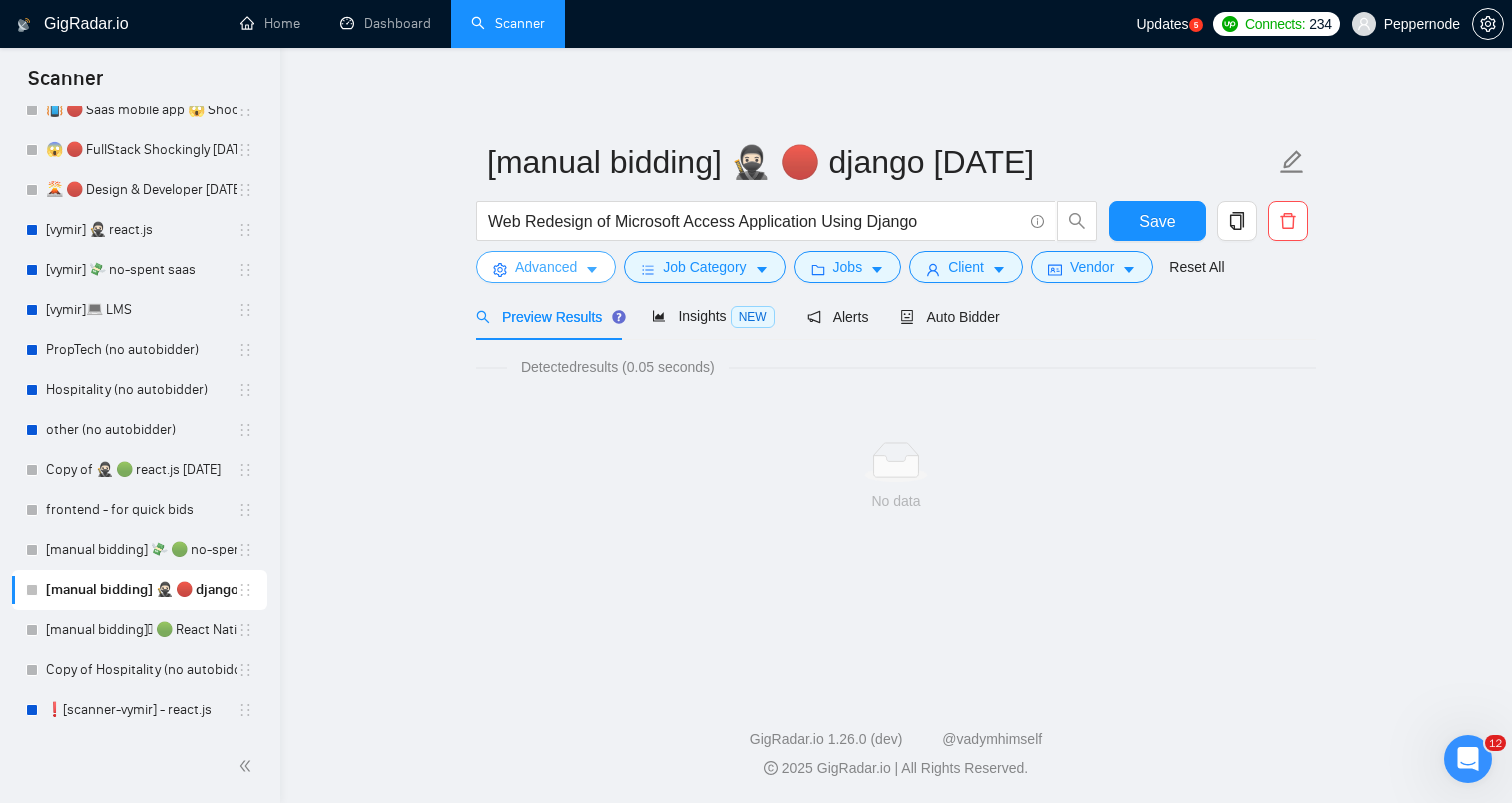 click on "Advanced" at bounding box center [546, 267] 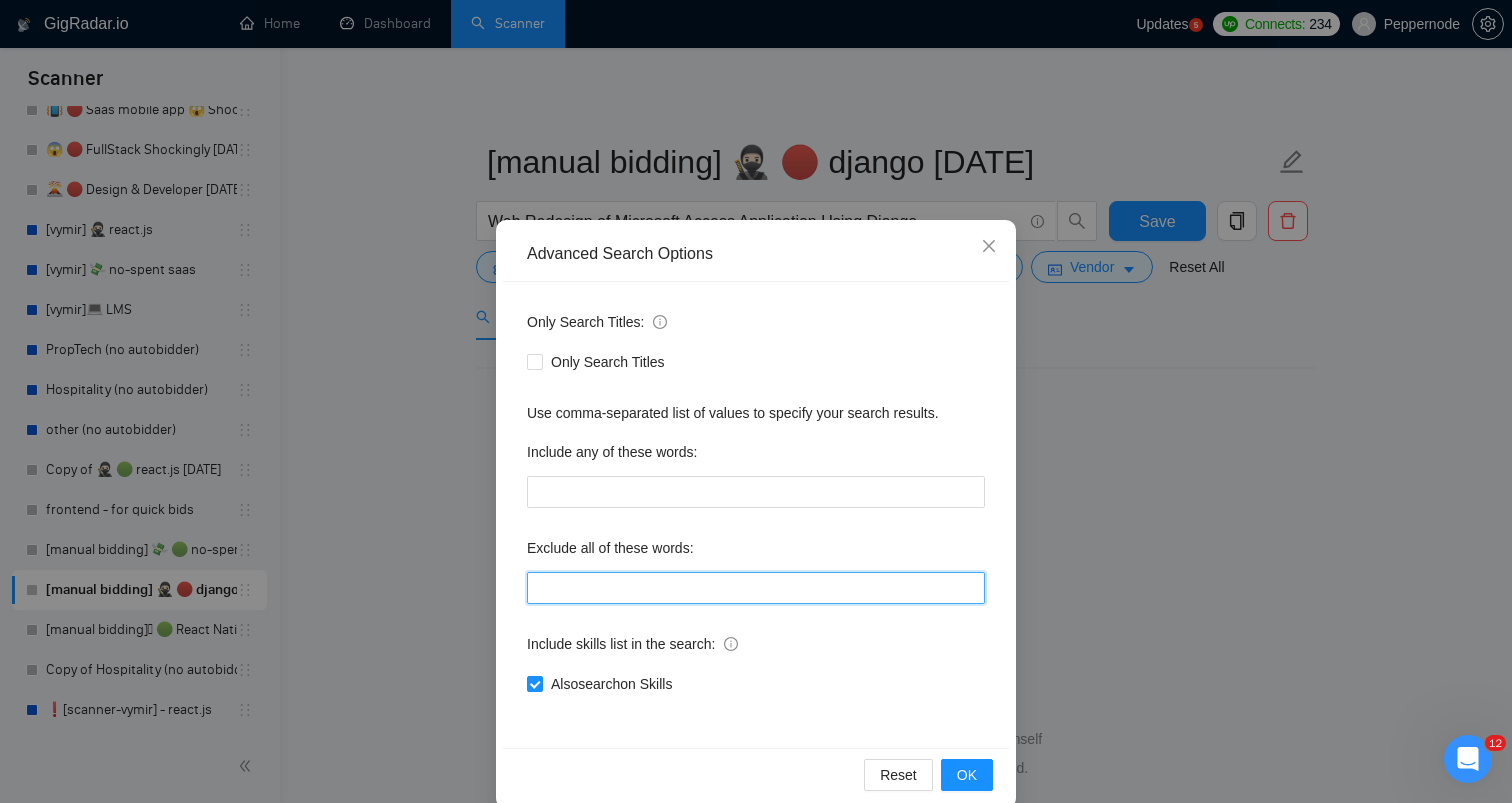 click at bounding box center [756, 588] 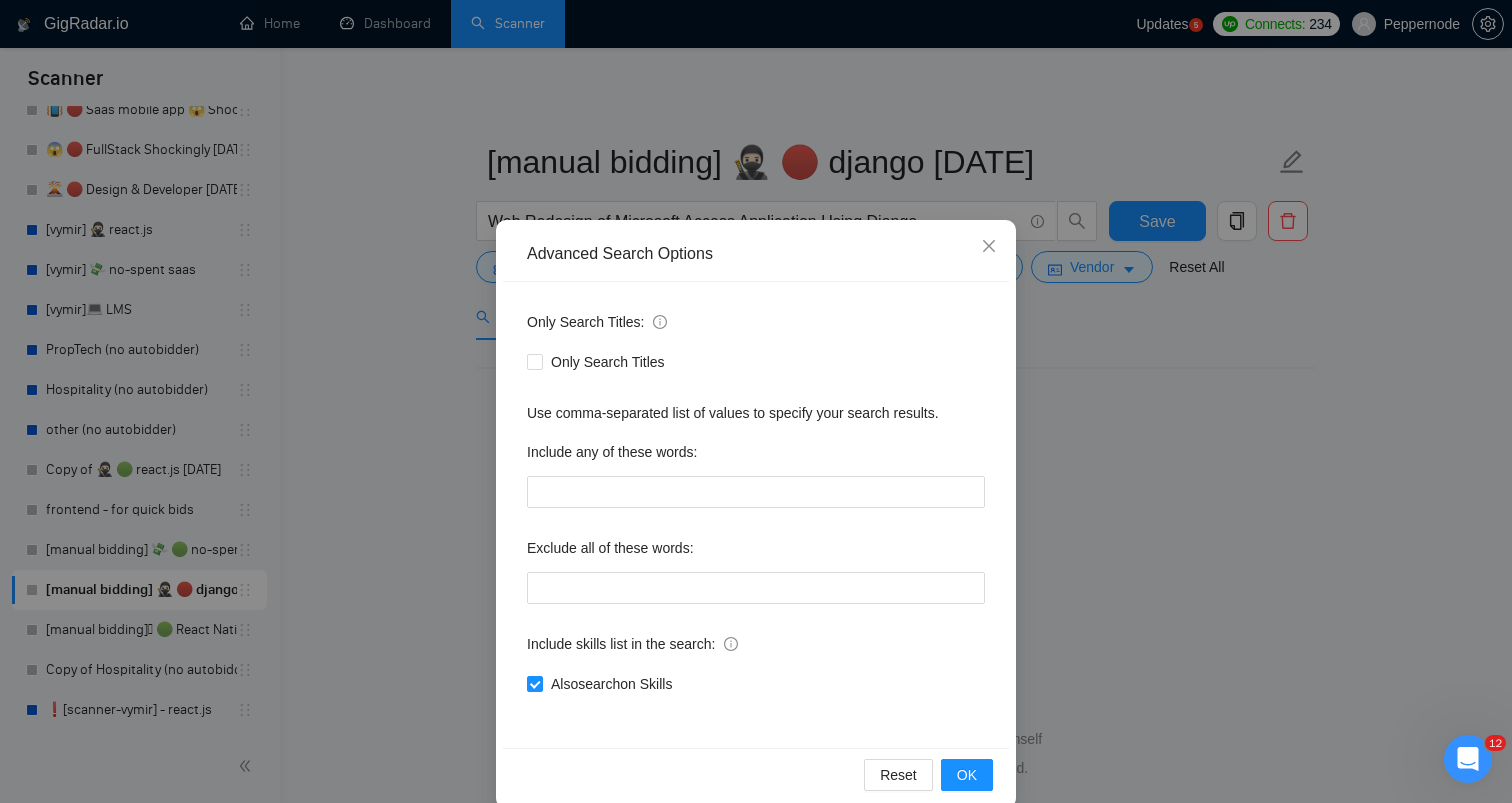 click on "Advanced Search Options Only Search Titles:   Only Search Titles Use comma-separated list of values to specify your search results. Include any of these words: Exclude all of these words: Include skills list in the search:   Also  search  on Skills Reset OK" at bounding box center (756, 401) 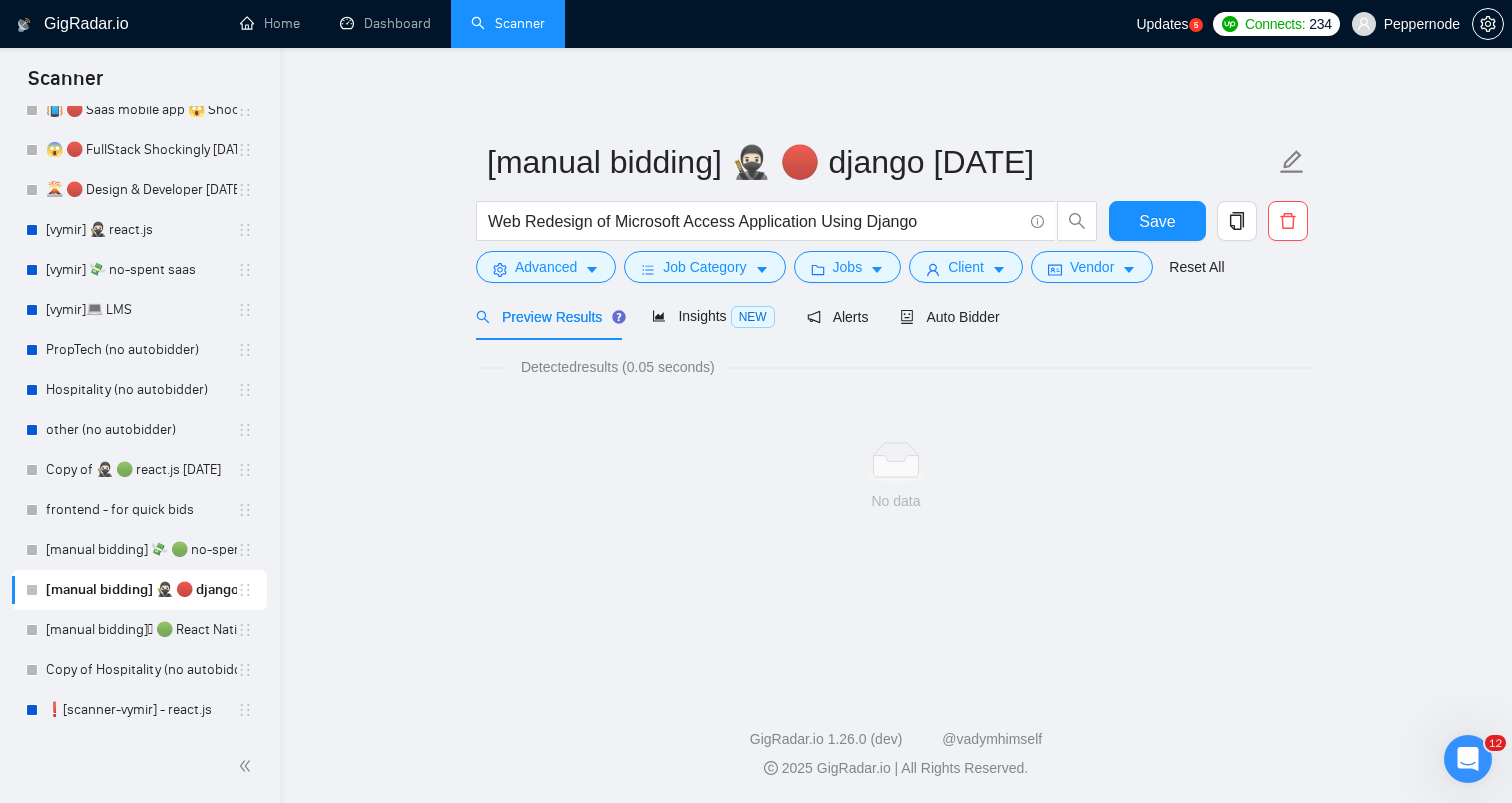 click on "[manual bidding] 🥷🏻 🔴 django [DATE] Web Redesign of Microsoft Access Application Using Django Save Advanced   Job Category   Jobs   Client   Vendor   Reset All" at bounding box center [896, 211] 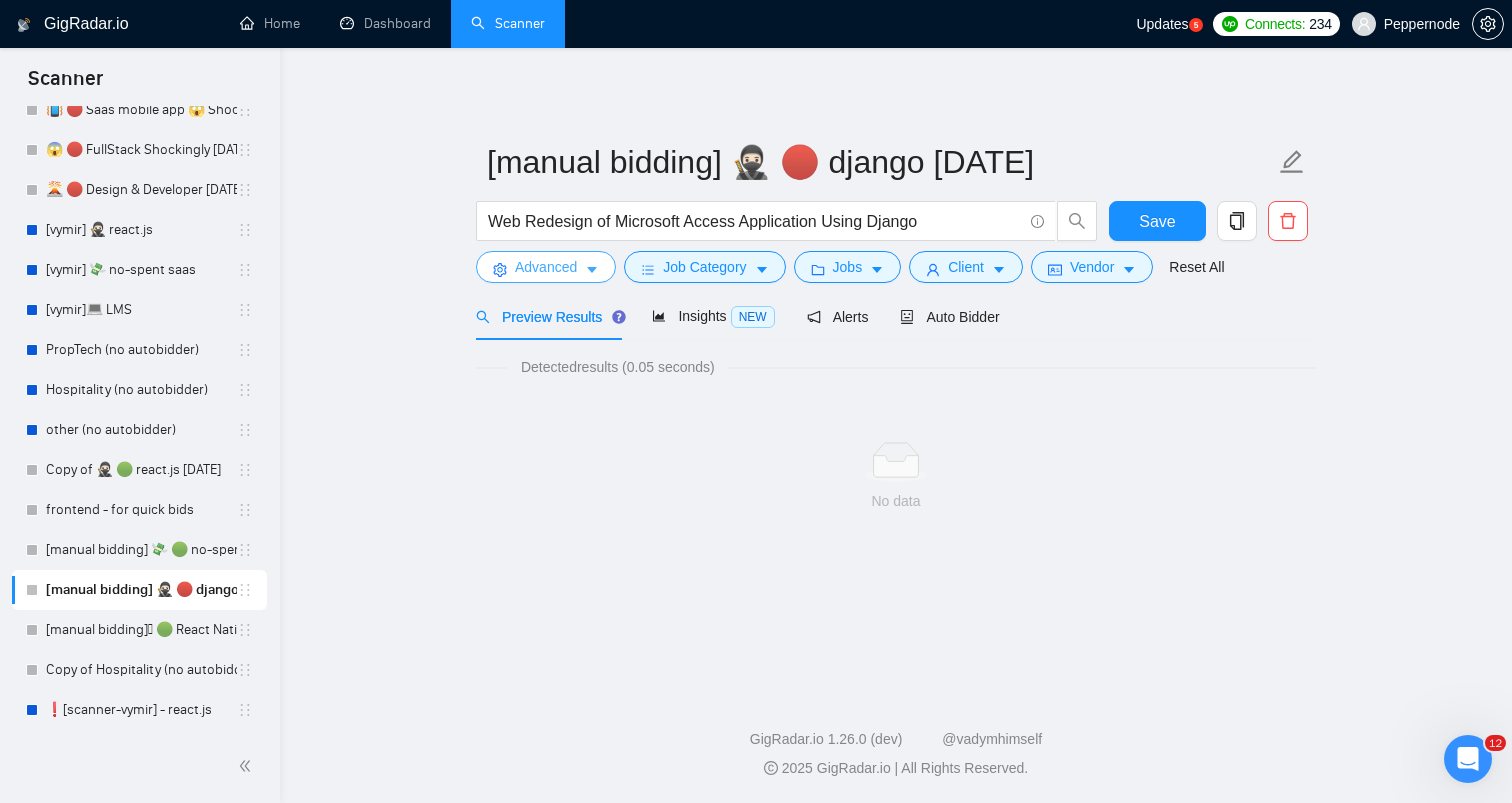 click on "Advanced" at bounding box center [546, 267] 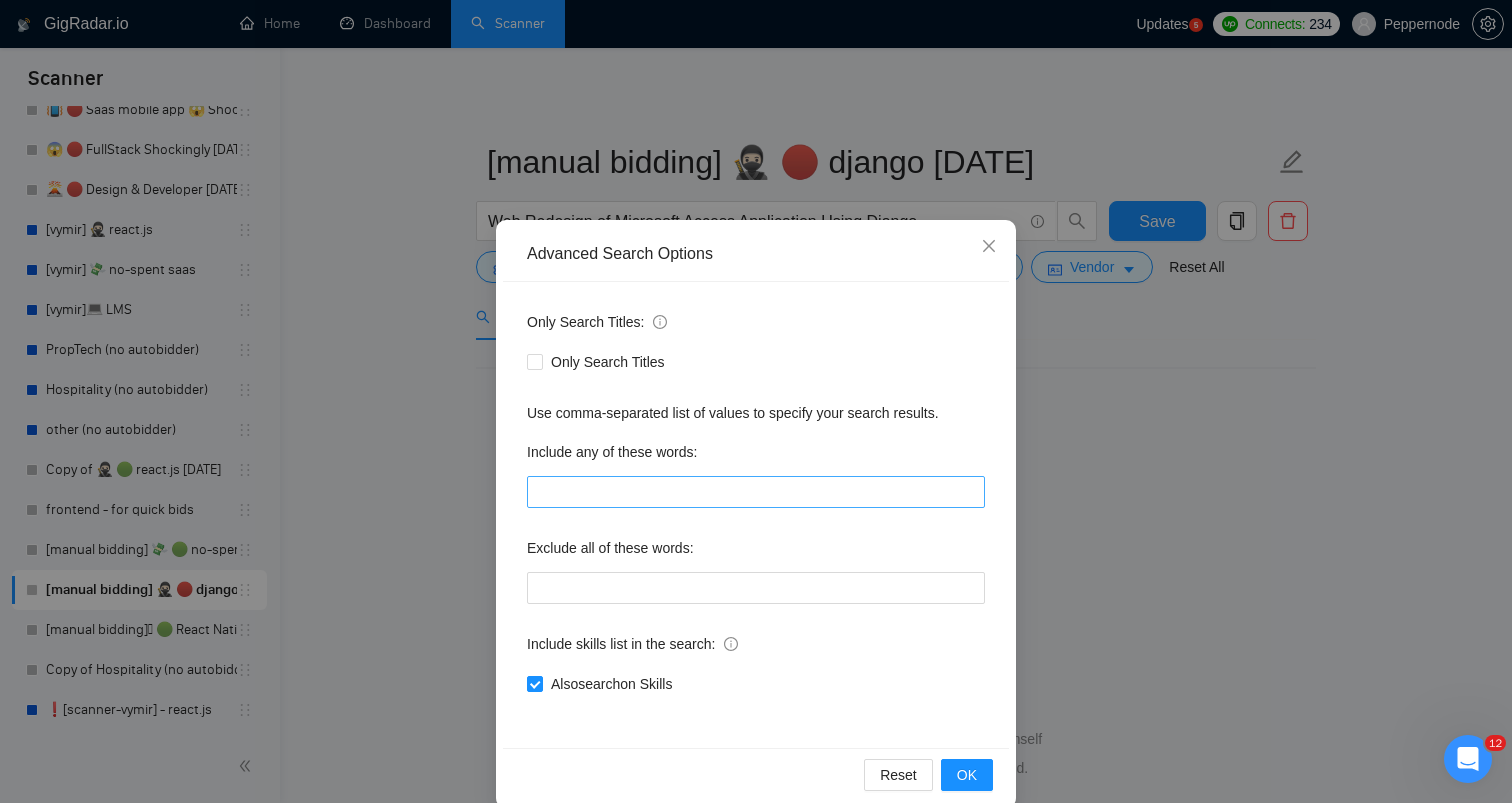 scroll, scrollTop: 29, scrollLeft: 0, axis: vertical 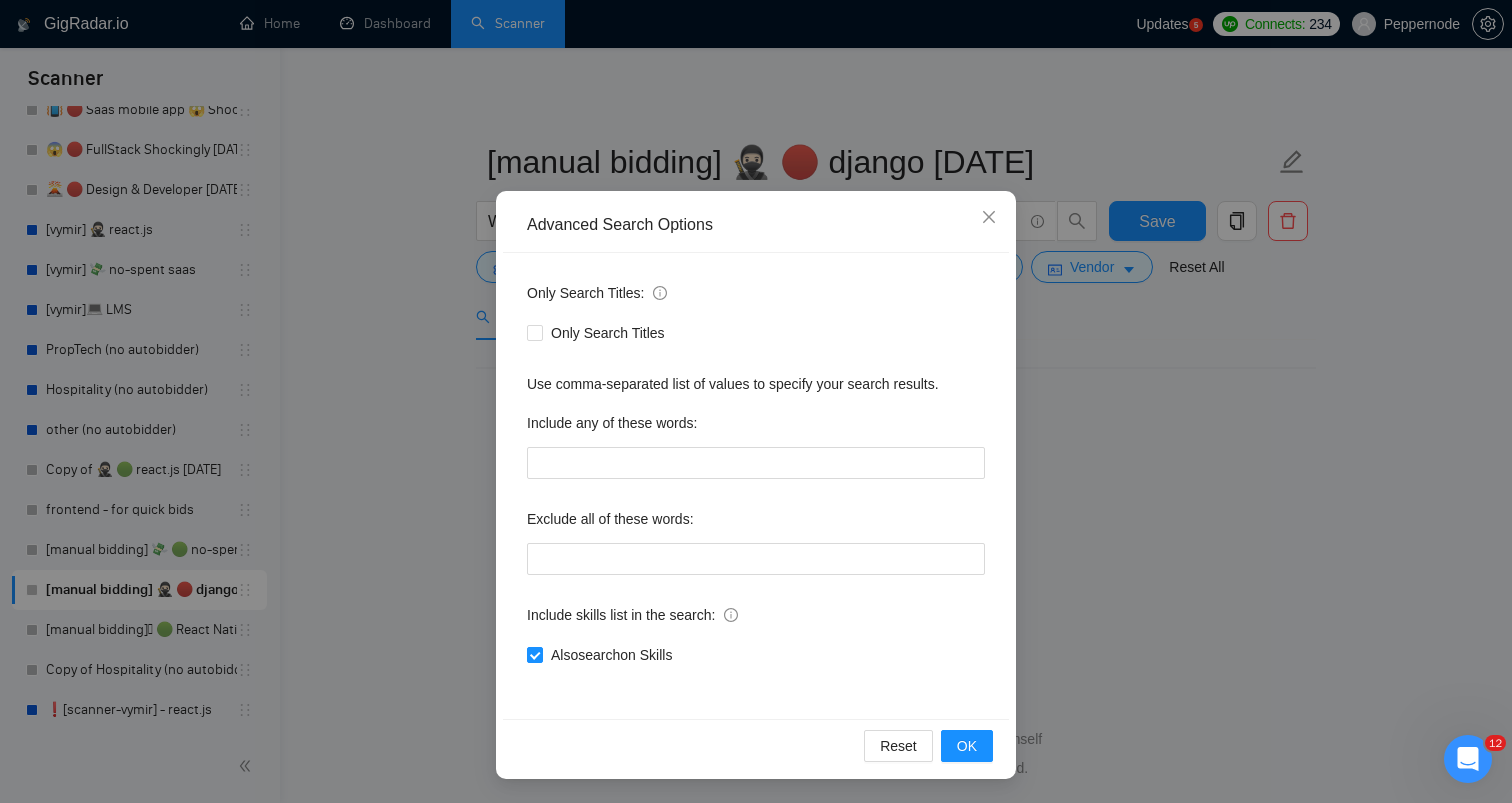 click on "Advanced Search Options Only Search Titles:   Only Search Titles Use comma-separated list of values to specify your search results. Include any of these words: Exclude all of these words: Include skills list in the search:   Also  search  on Skills Reset OK" at bounding box center (756, 401) 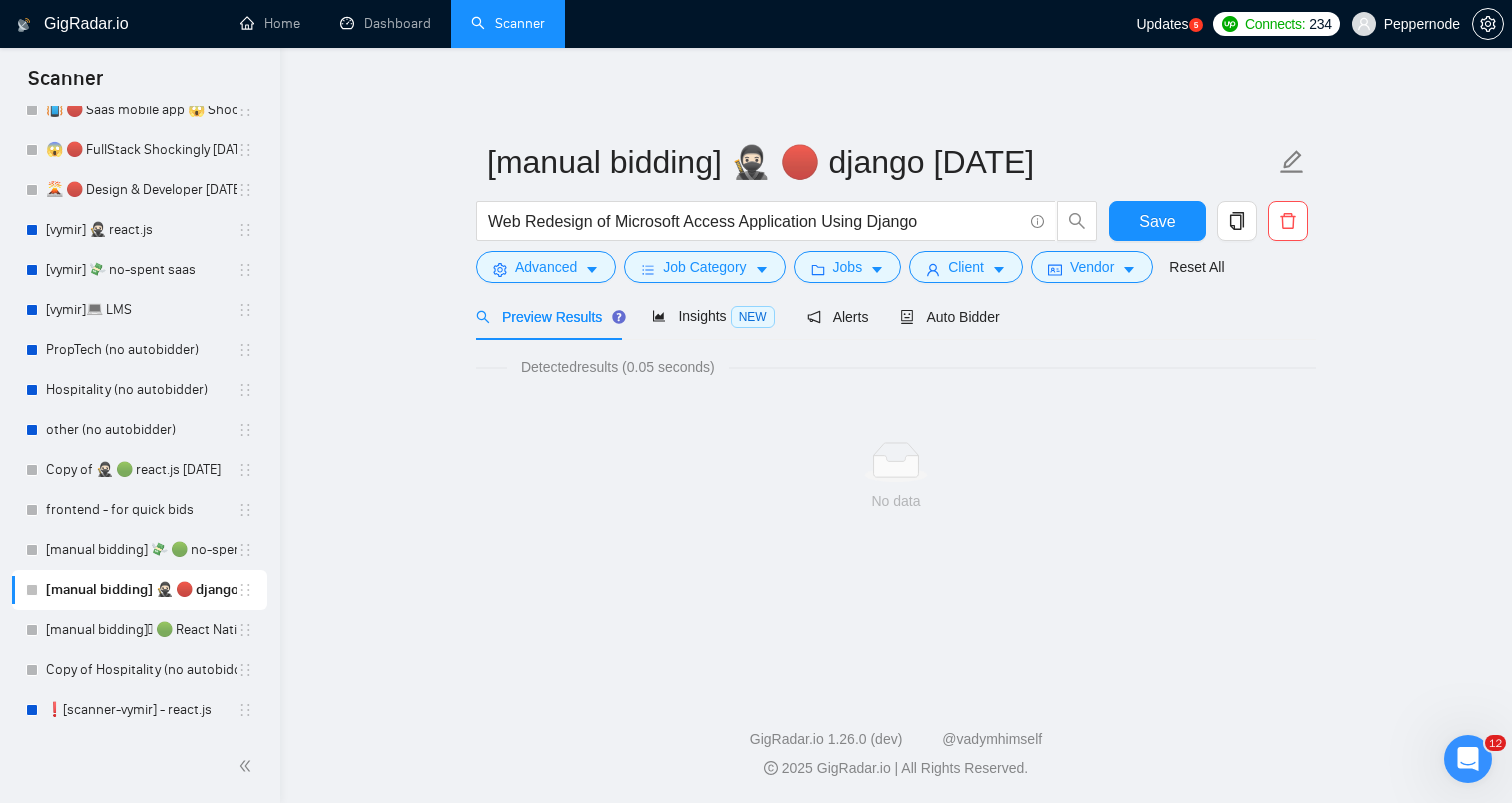 scroll, scrollTop: 0, scrollLeft: 0, axis: both 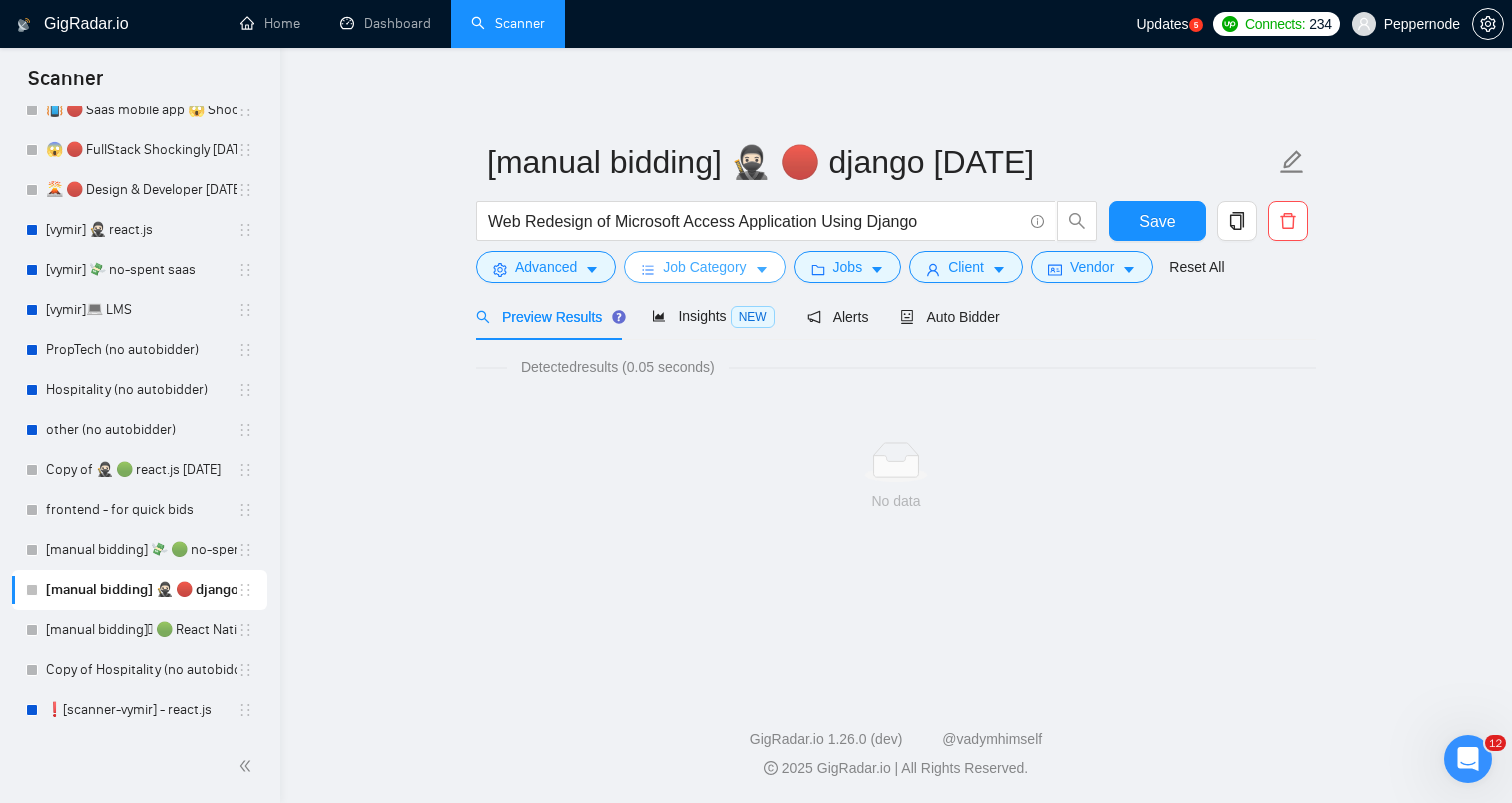 click on "Job Category" at bounding box center (704, 267) 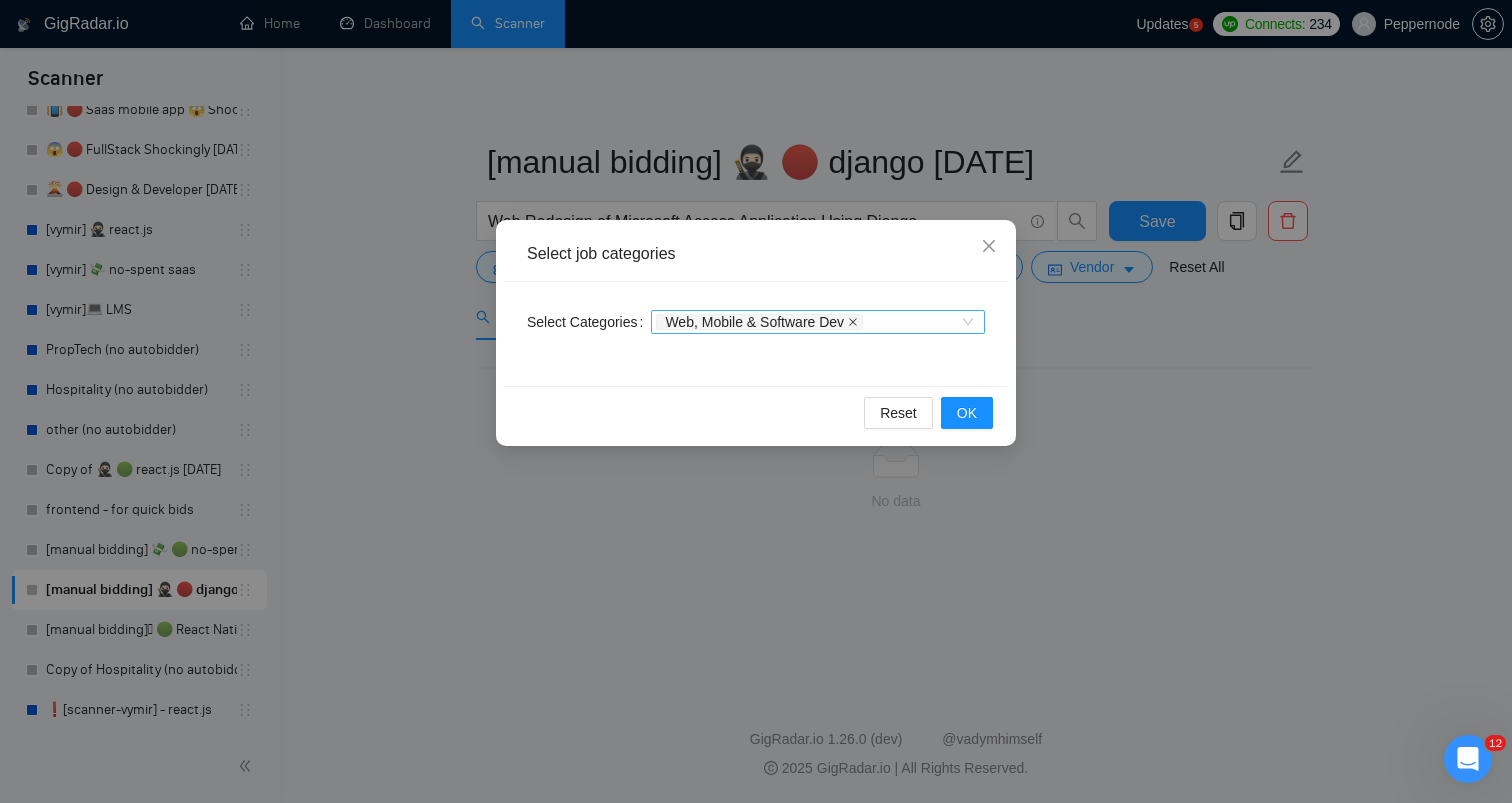 click 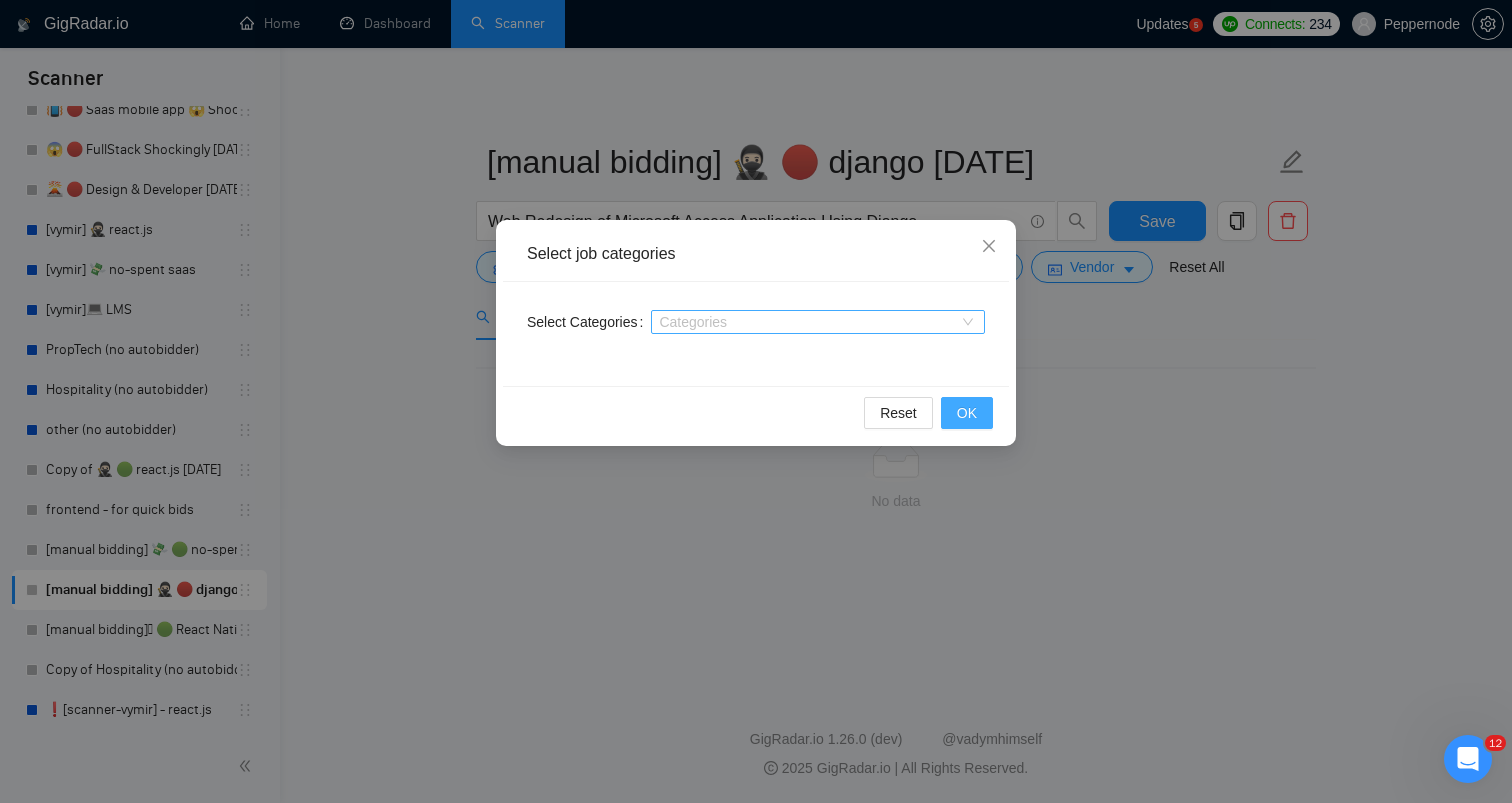 click on "OK" at bounding box center [967, 413] 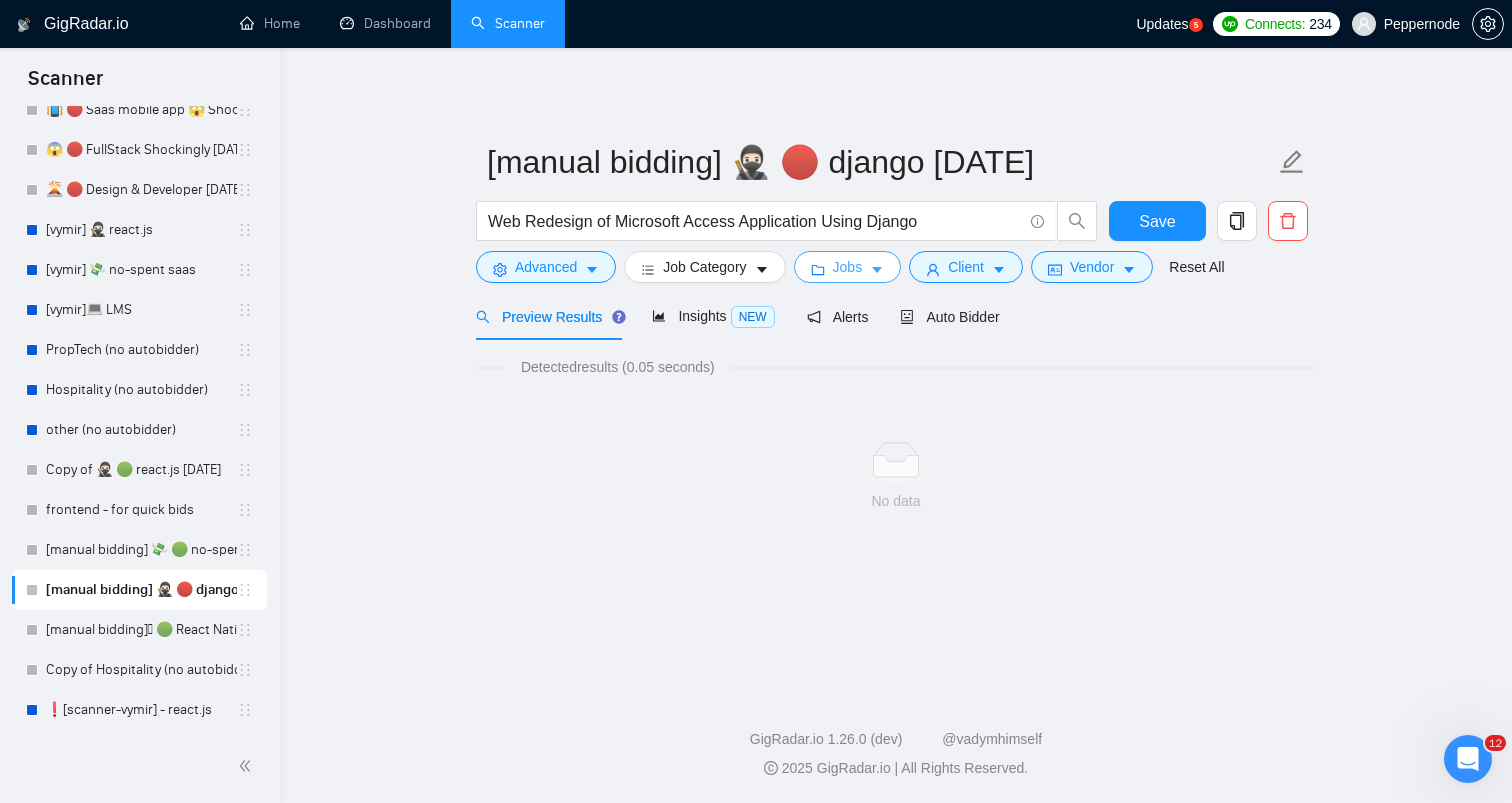 click on "Jobs" at bounding box center [848, 267] 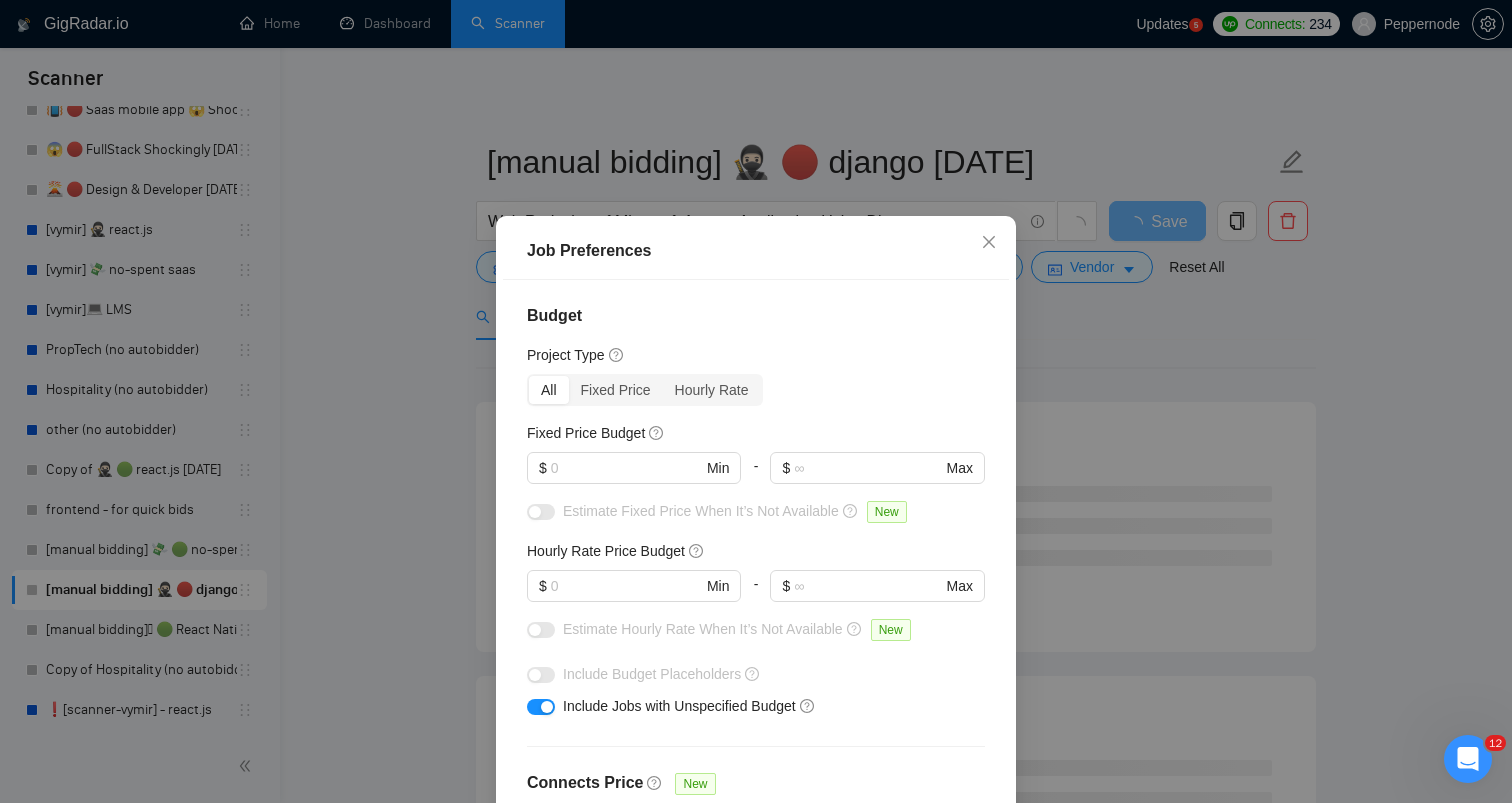 click on "Less than 1 month" at bounding box center (721, 943) 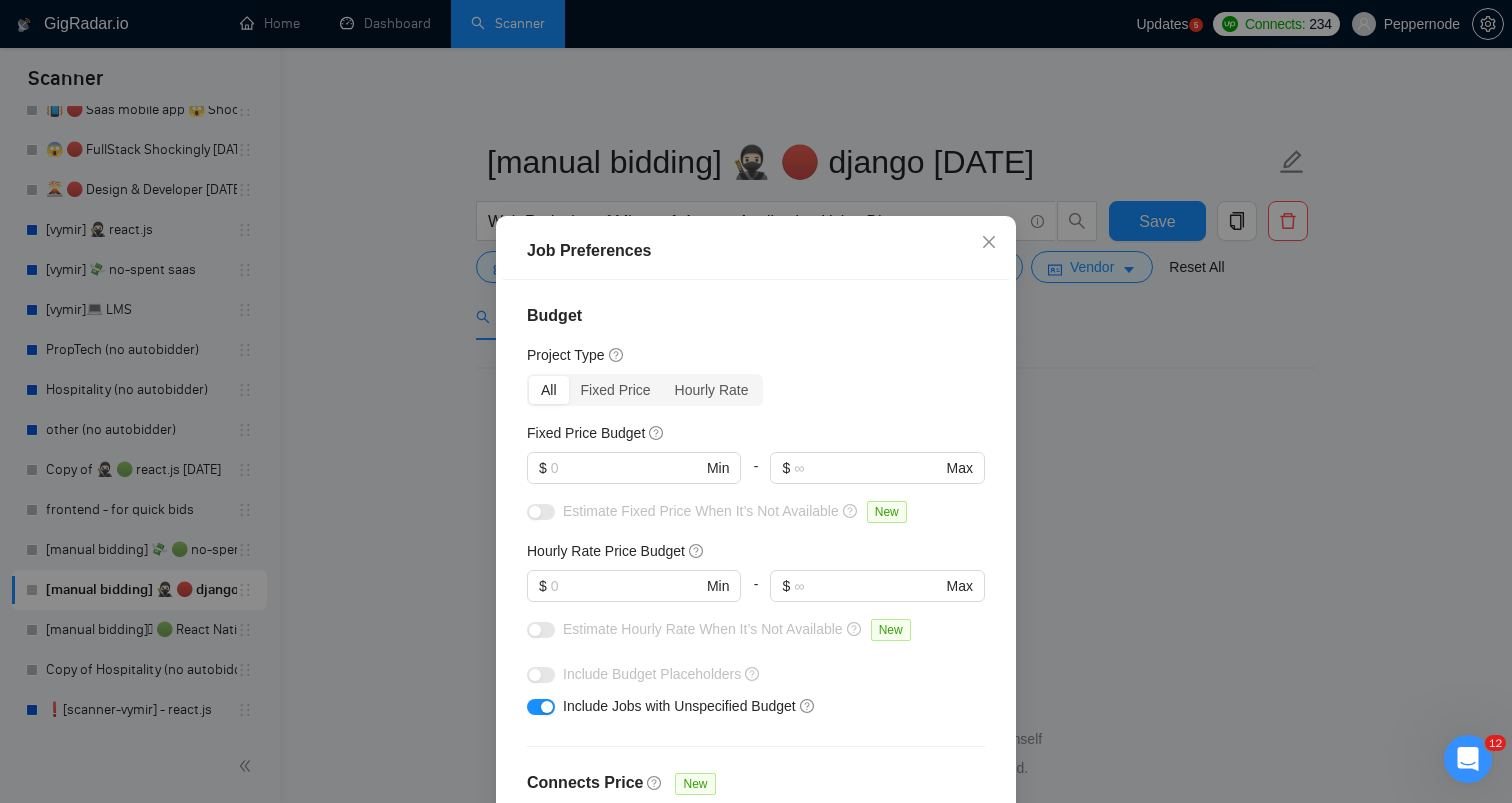 scroll, scrollTop: 127, scrollLeft: 0, axis: vertical 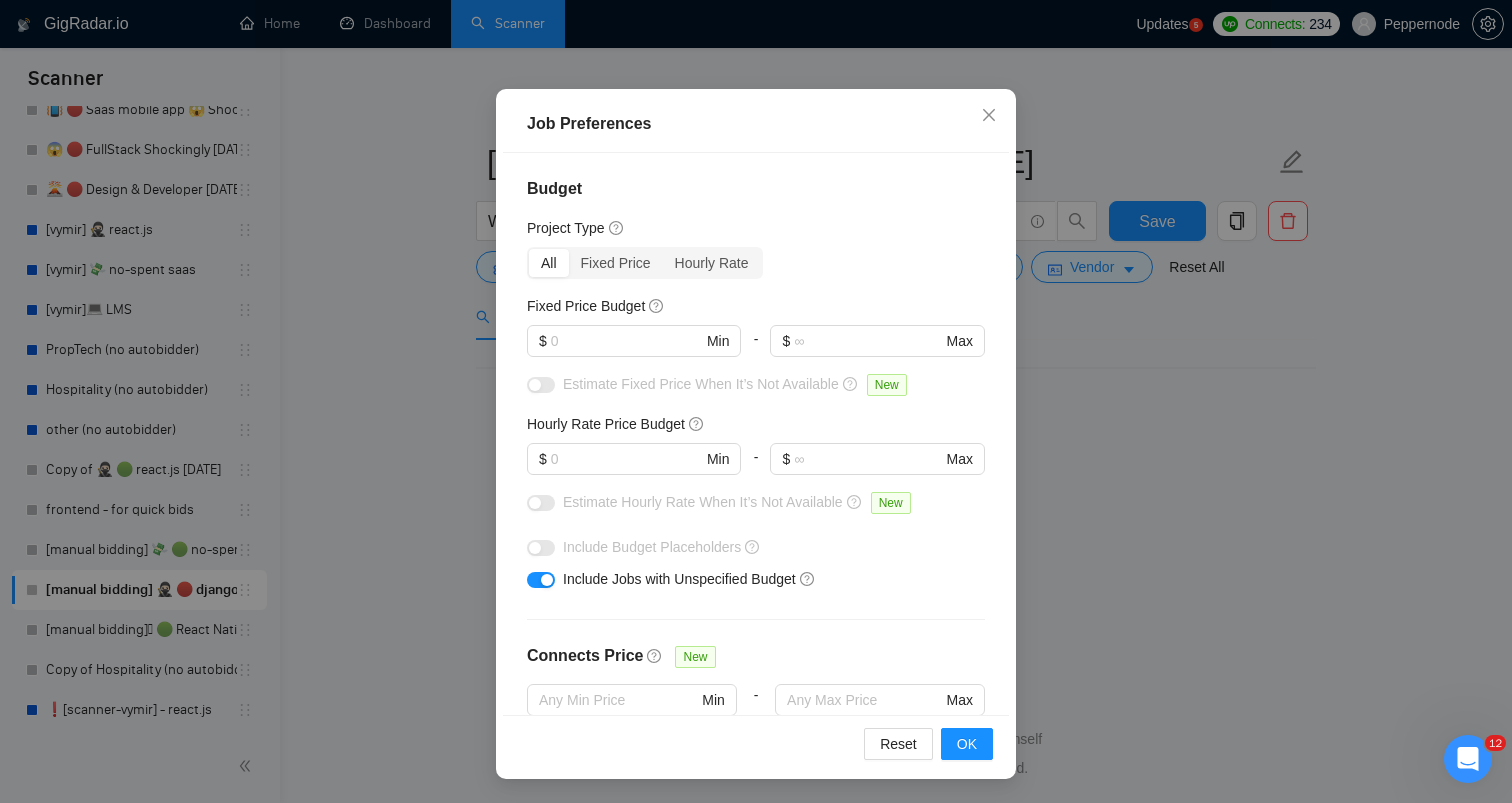 click on "Job Preferences Budget Project Type All Fixed Price Hourly Rate   Fixed Price Budget $ Min - $ Max Estimate Fixed Price When It’s Not Available New   Hourly Rate Price Budget $ Min - $ Max Estimate Hourly Rate When It’s Not Available New Include Budget Placeholders Include Jobs with Unspecified Budget   Connects Price New Min - Max Project Duration   Unspecified Less than 1 month 1 to 3 months 3 to 6 months More than 6 months Hourly Workload   Unspecified <30 hrs/week >30 hrs/week Hours TBD Unsure Job Posting Questions New   Any posting questions Description Preferences Description Size New   Any description size Reset OK" at bounding box center (756, 401) 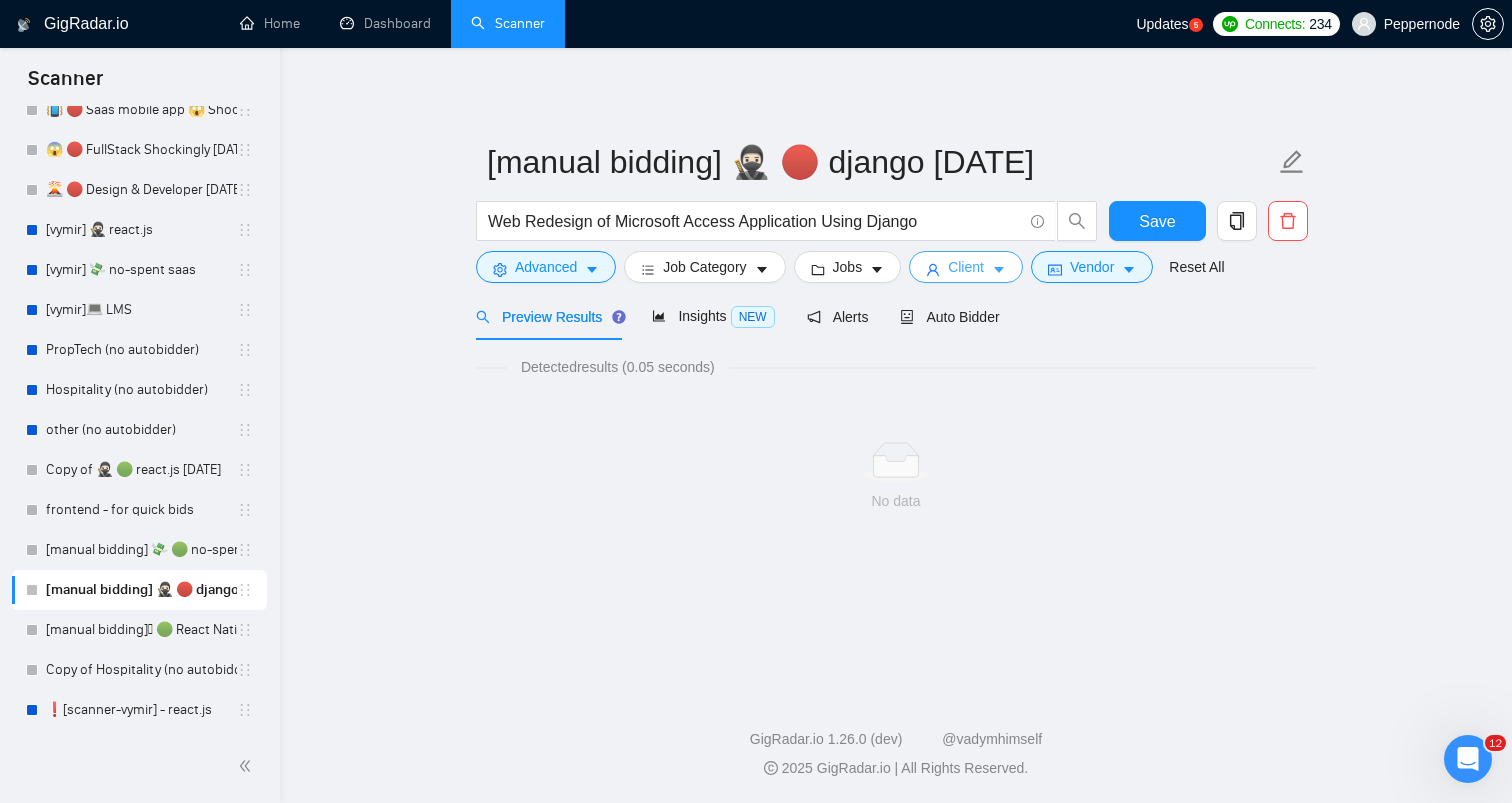 click on "Client" at bounding box center [966, 267] 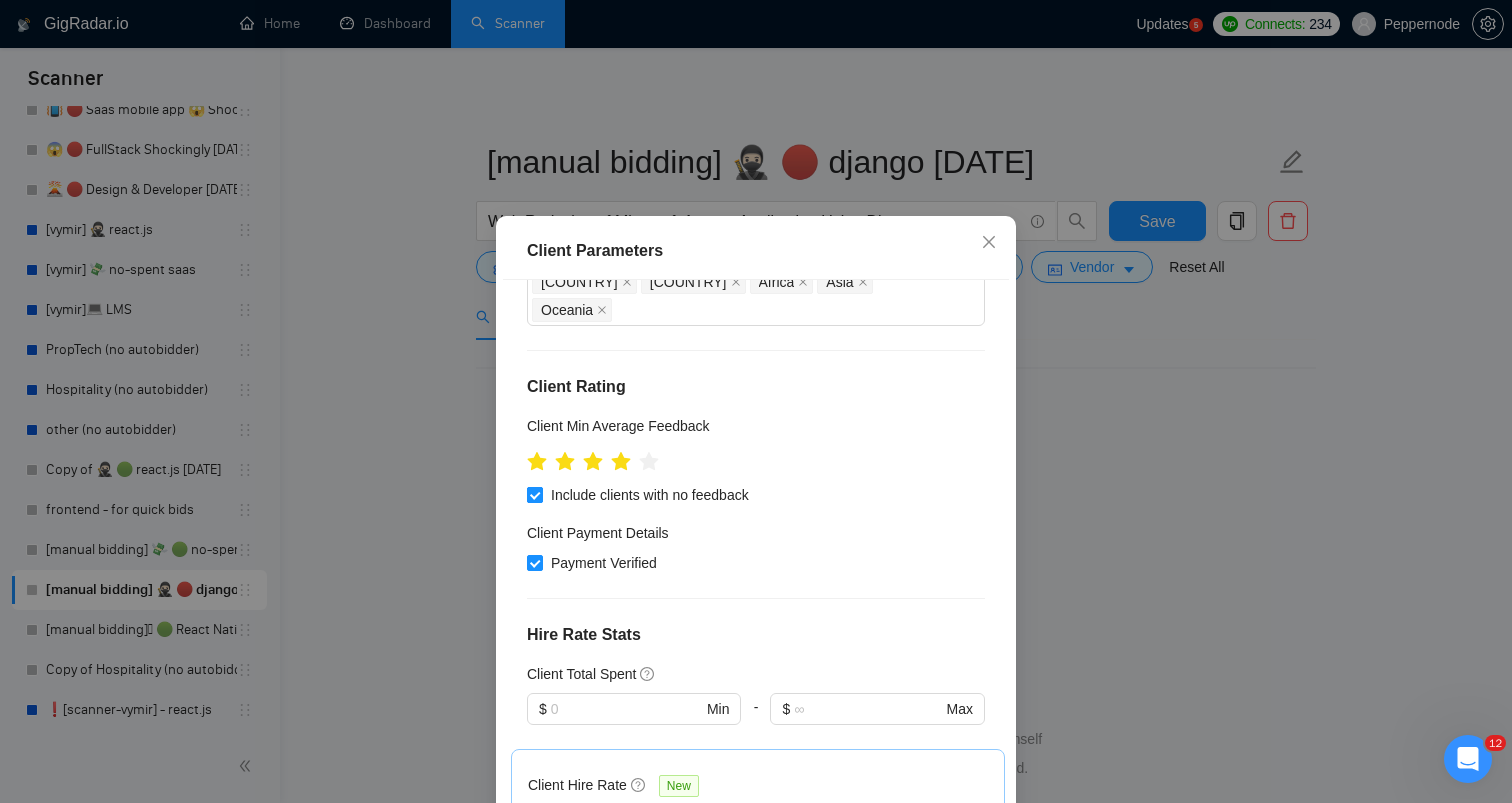scroll, scrollTop: 187, scrollLeft: 0, axis: vertical 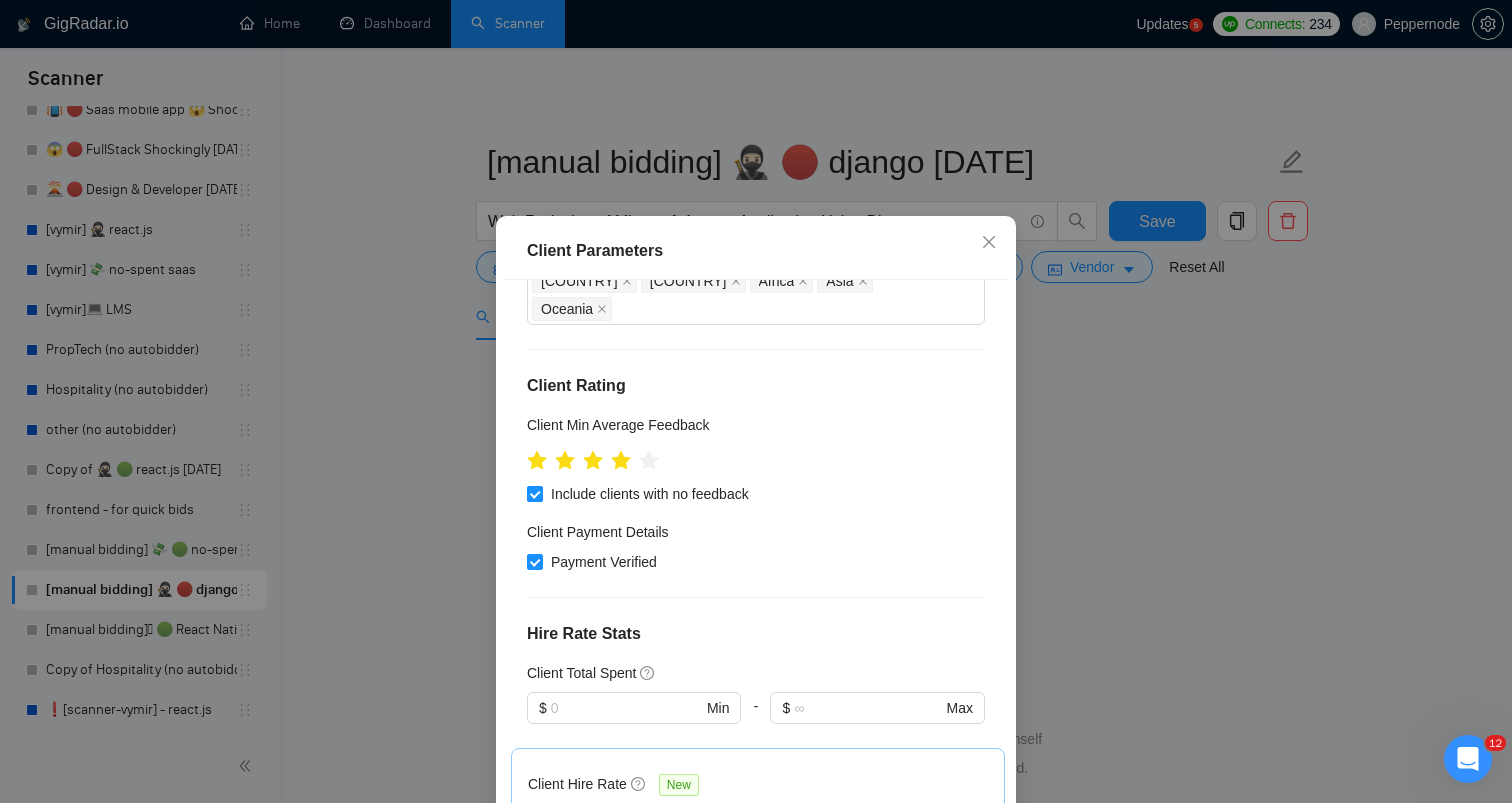click on "Include clients with no feedback" at bounding box center (650, 494) 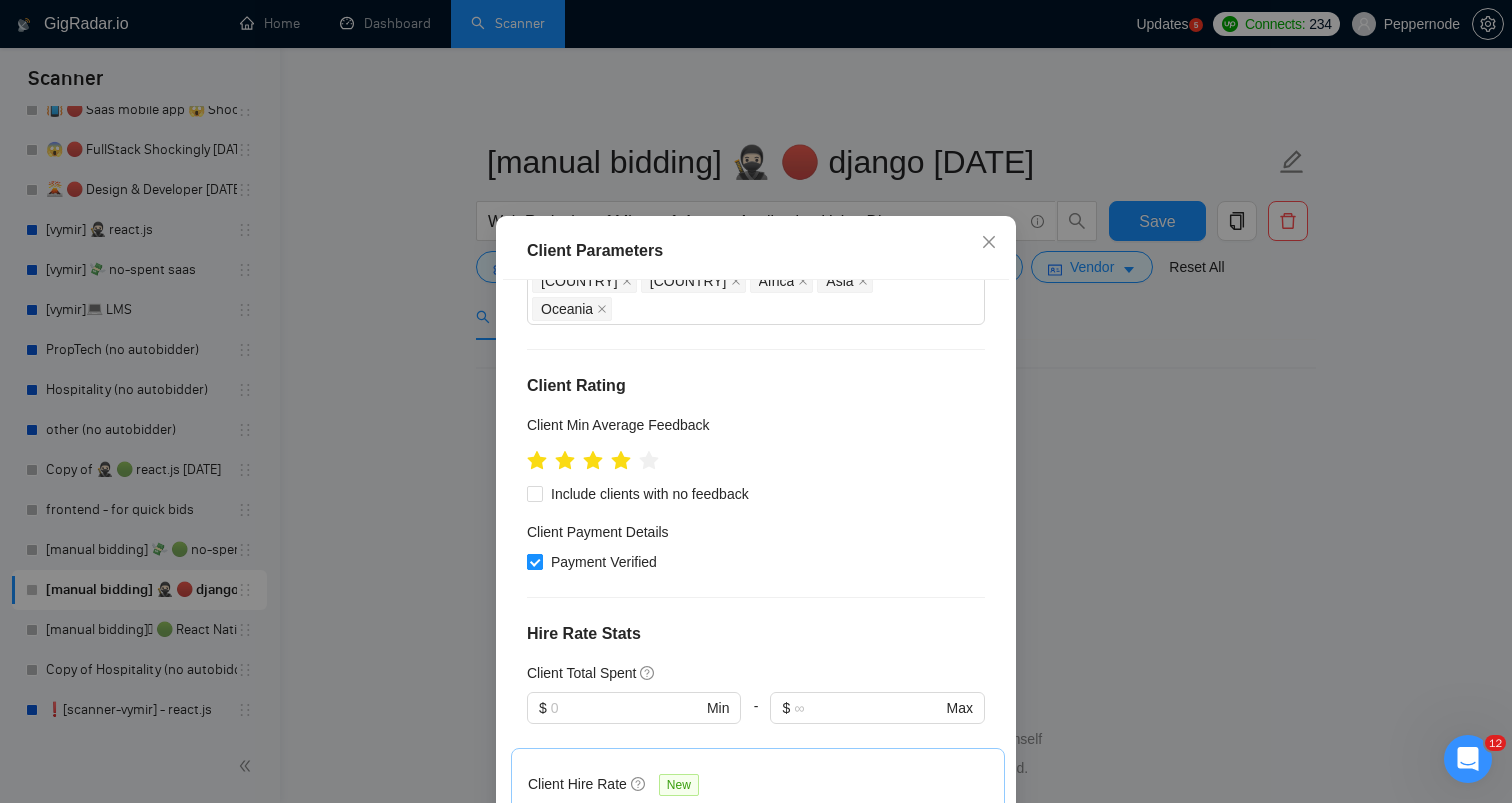 click on "Payment Verified" at bounding box center (604, 562) 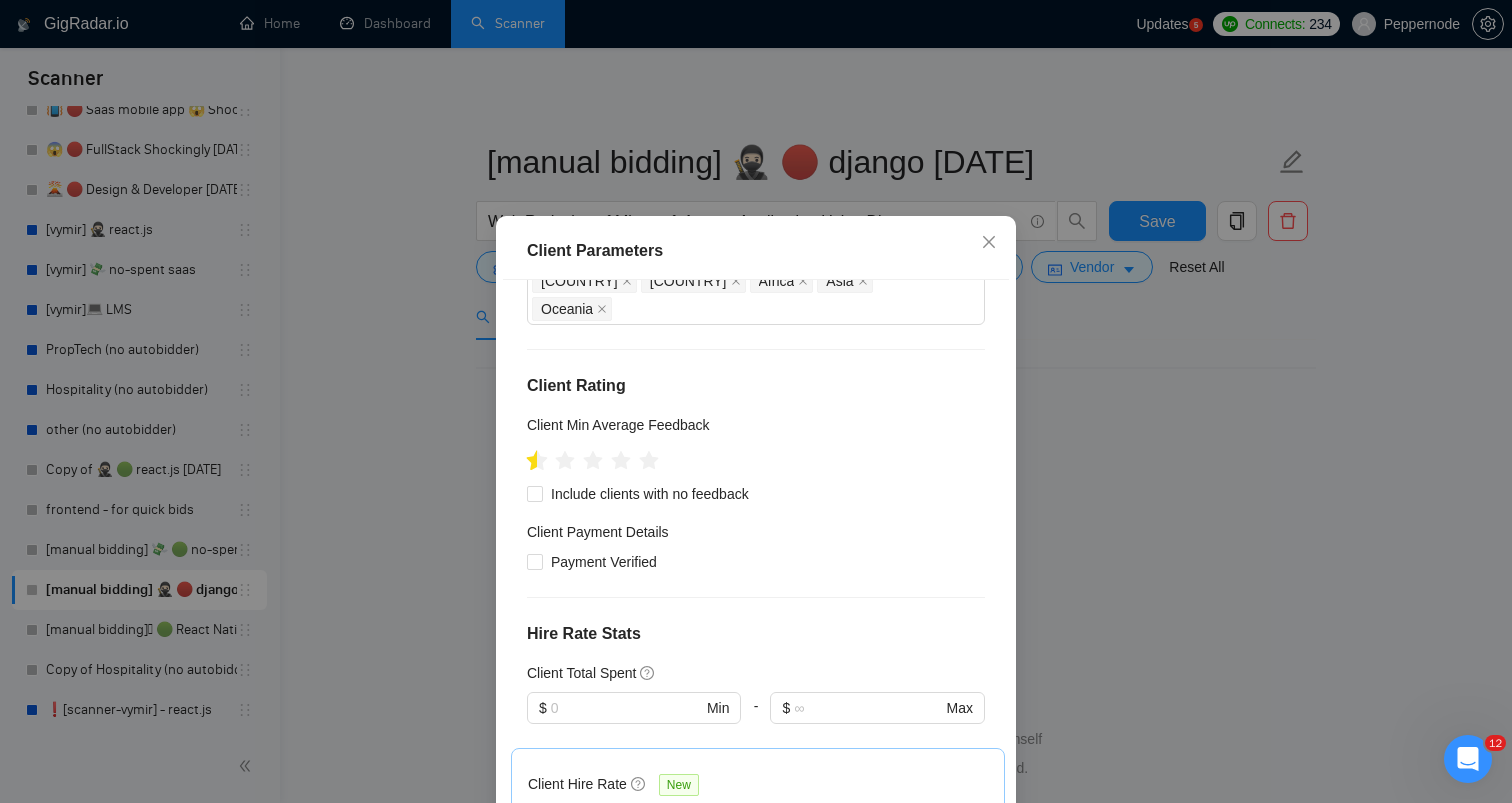 click 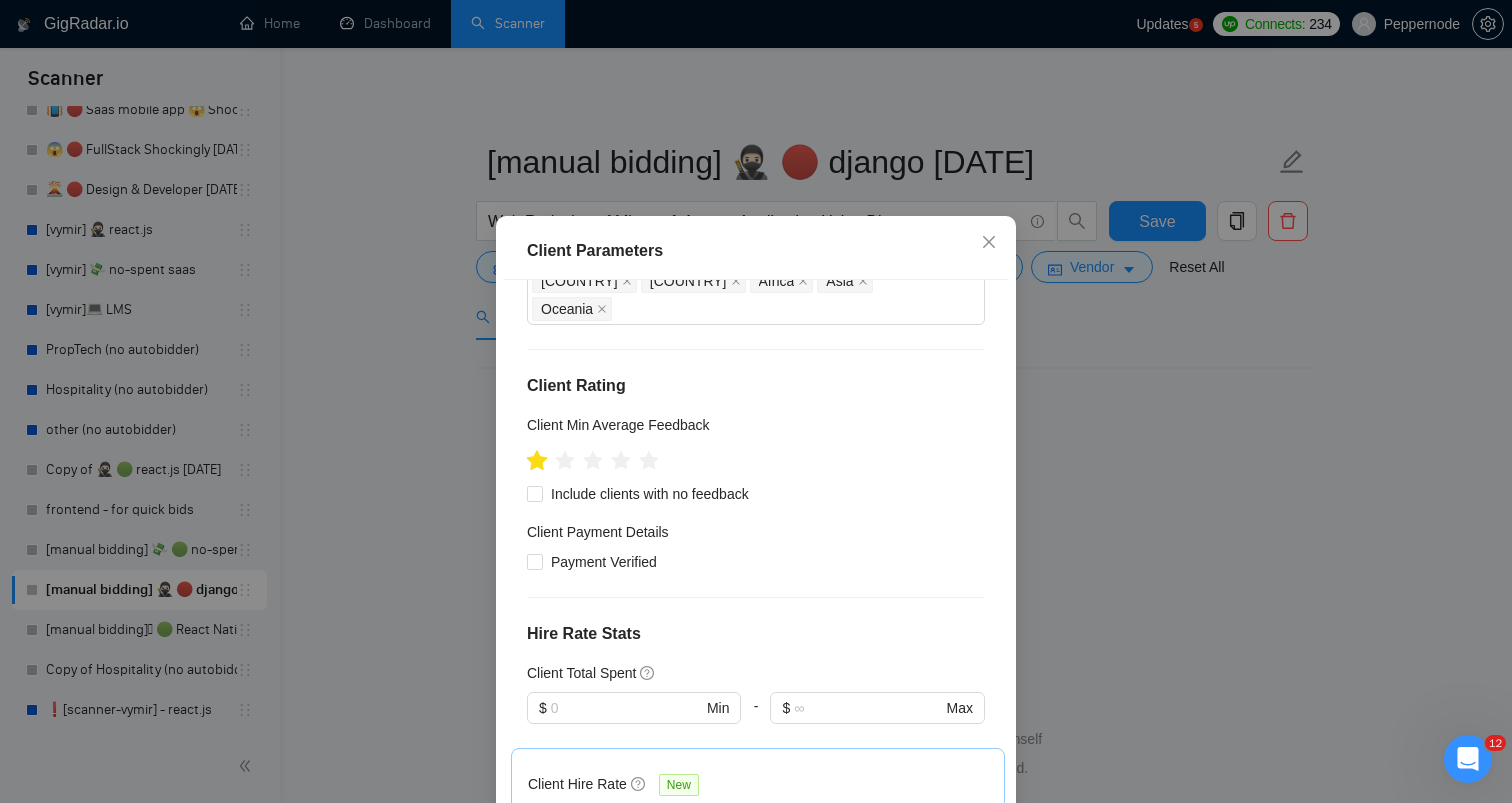 click 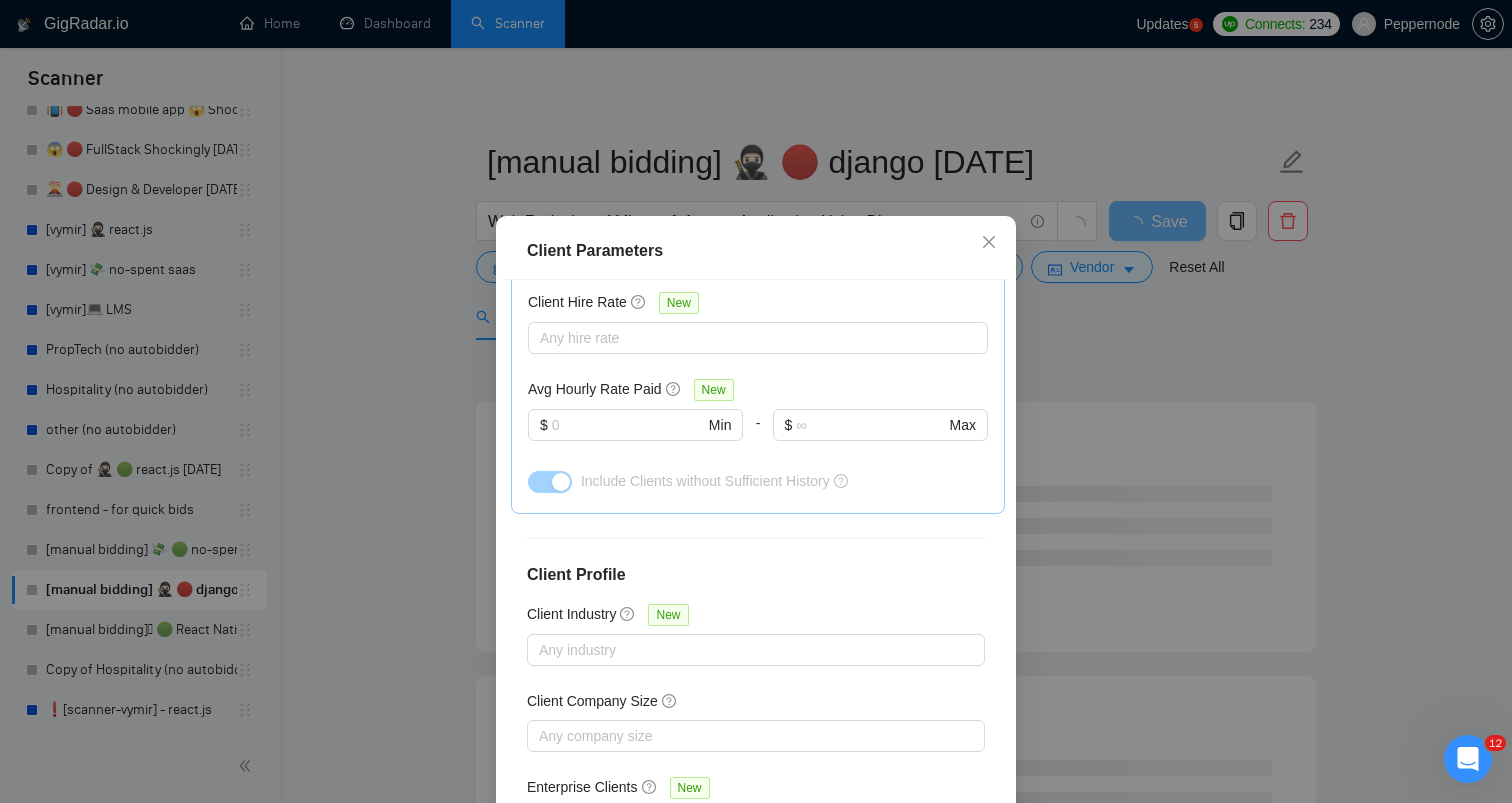scroll, scrollTop: 684, scrollLeft: 0, axis: vertical 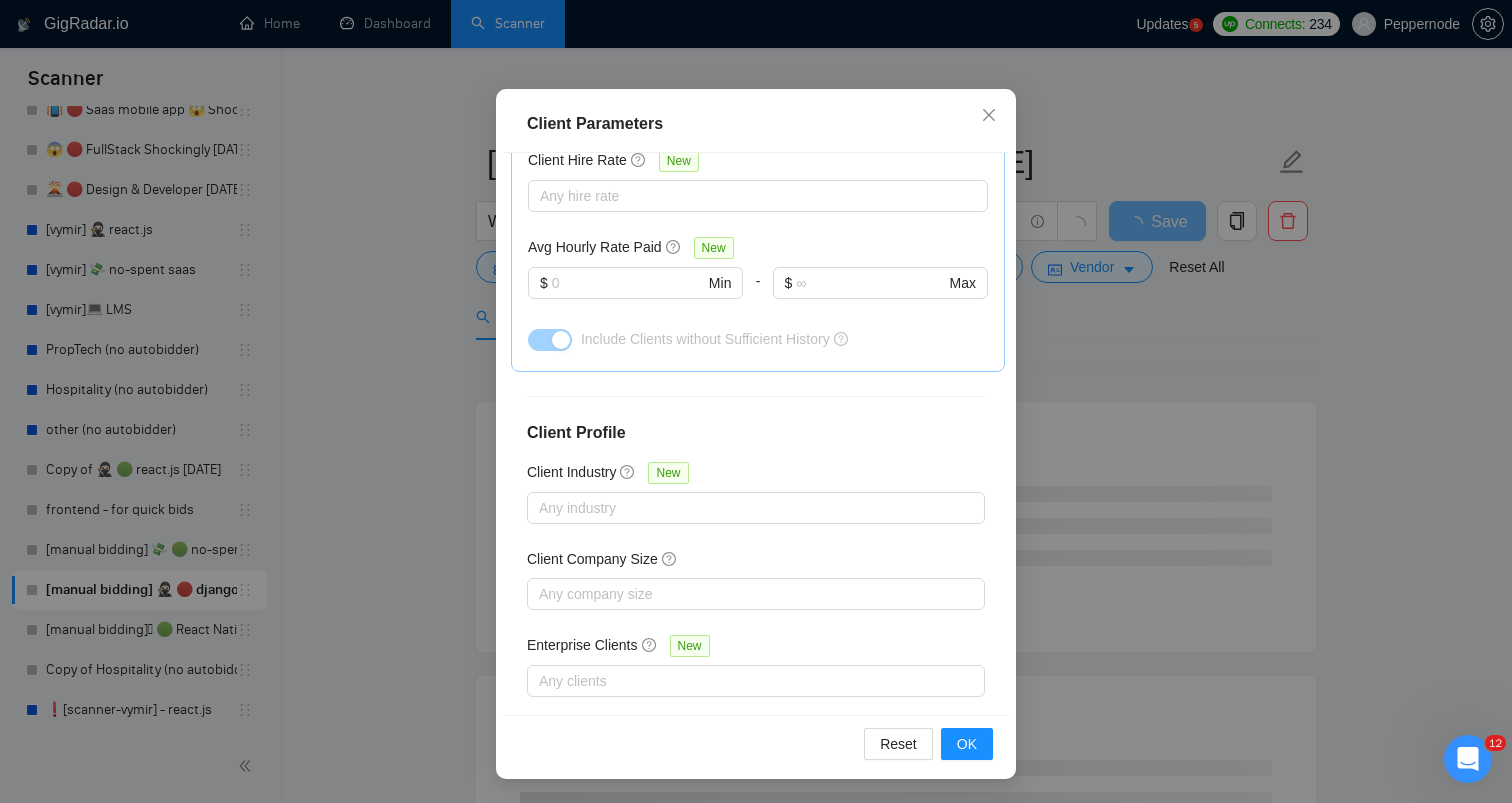 click on "Client Parameters Client Location Include Client Countries   Select Exclude Client Countries [COUNTRY] [COUNTRY] Africa Asia Oceania   Client Rating Client Min Average Feedback Include clients with no feedback Client Payment Details Payment Verified Hire Rate Stats   Client Total Spent $ Min - $ Max Client Hire Rate New   Any hire rate   Avg Hourly Rate Paid New $ Min - $ Max Include Clients without Sufficient History Client Profile Client Industry New   Any industry Client Company Size   Any company size Enterprise Clients New   Any clients Reset OK" at bounding box center [756, 401] 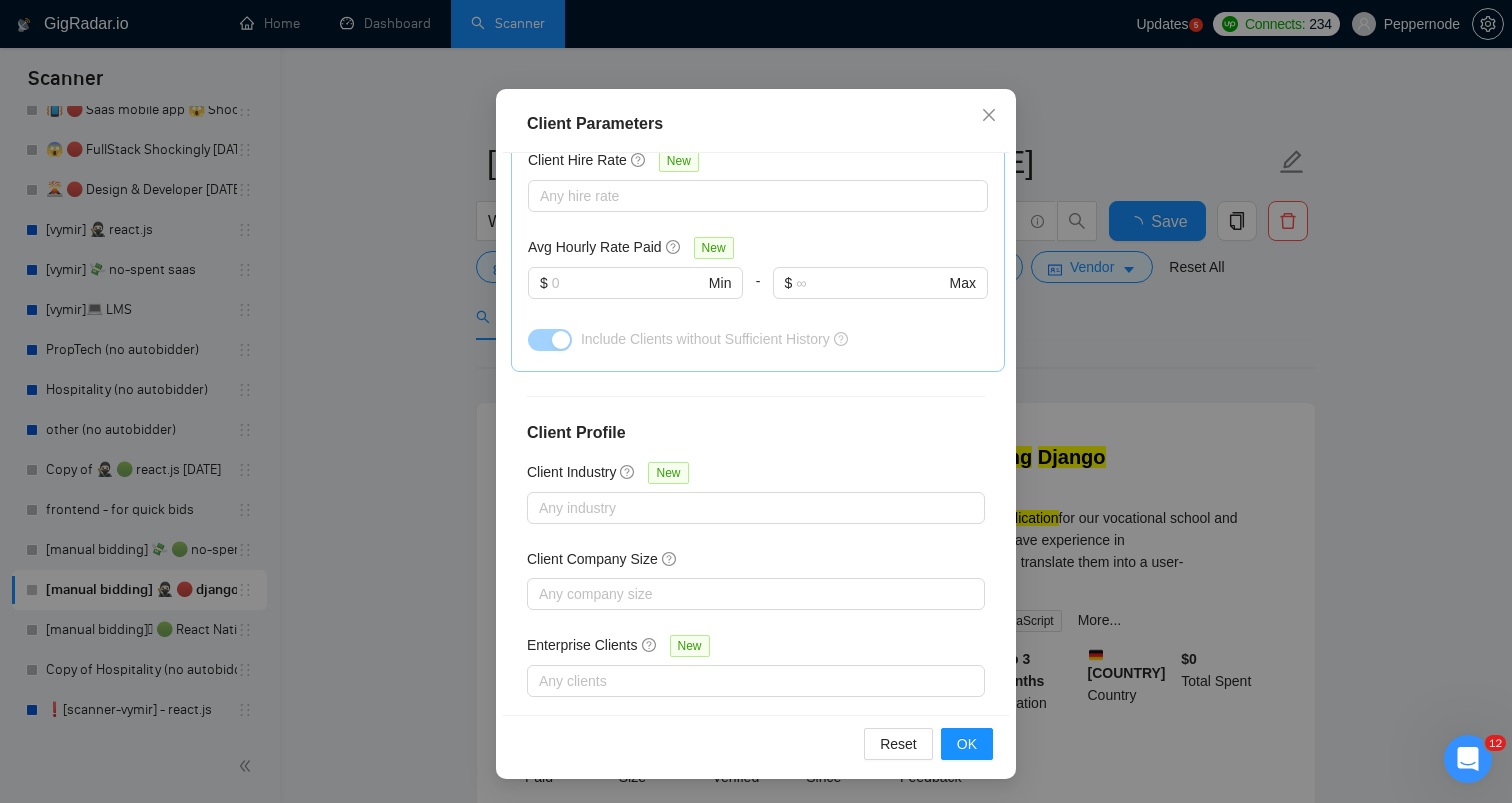 scroll, scrollTop: 31, scrollLeft: 0, axis: vertical 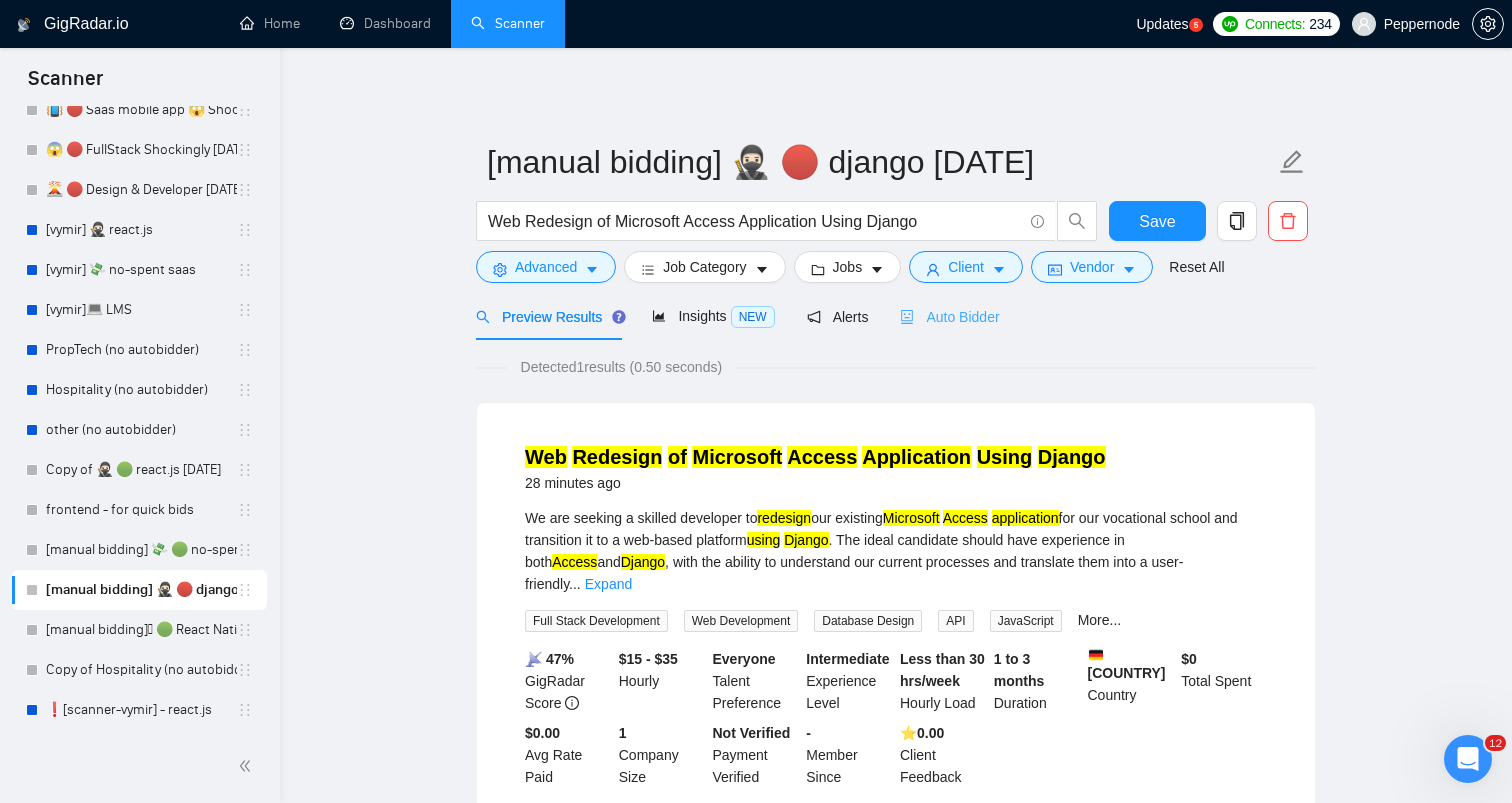 click on "Auto Bidder" at bounding box center (949, 316) 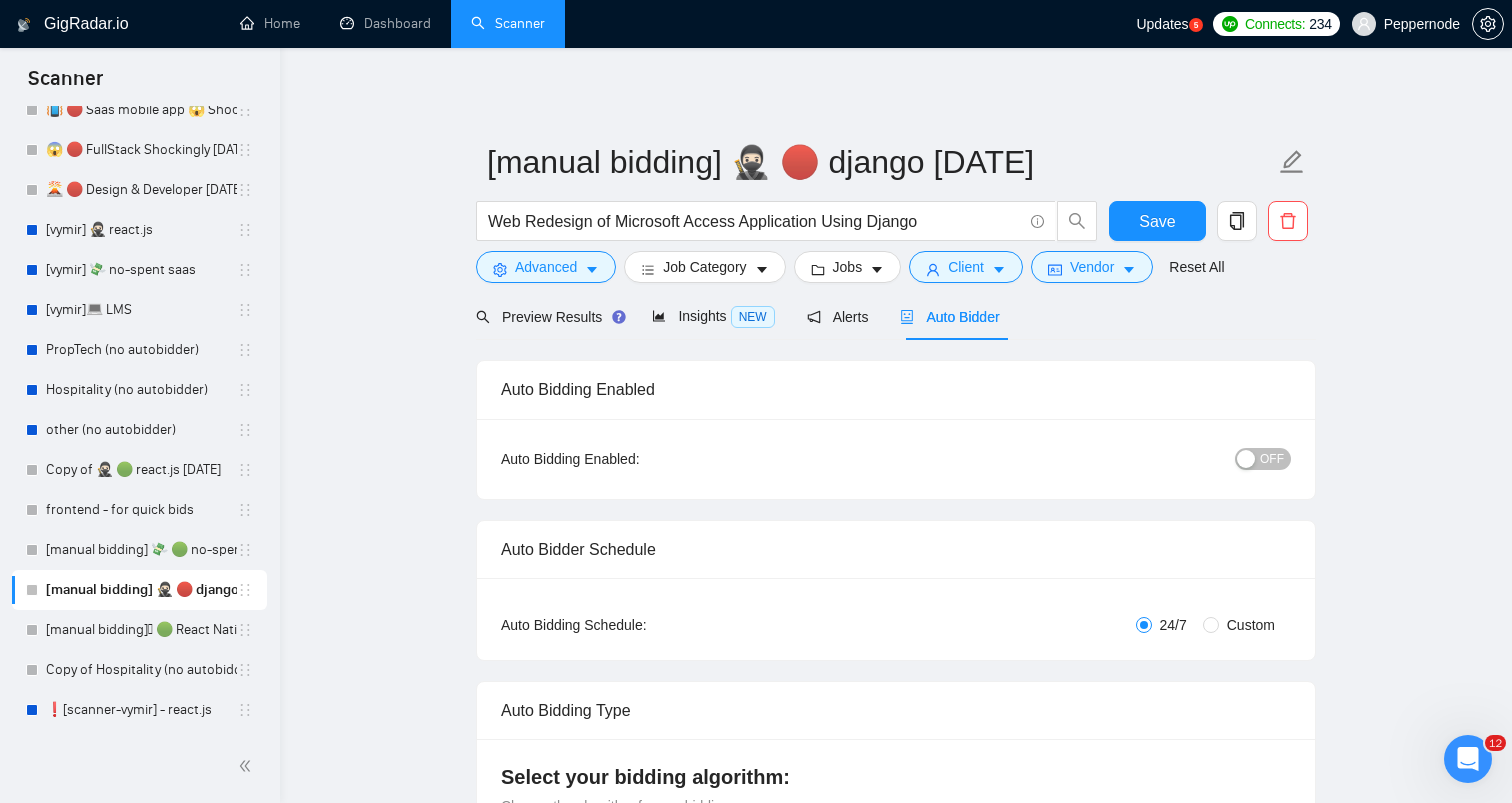 type 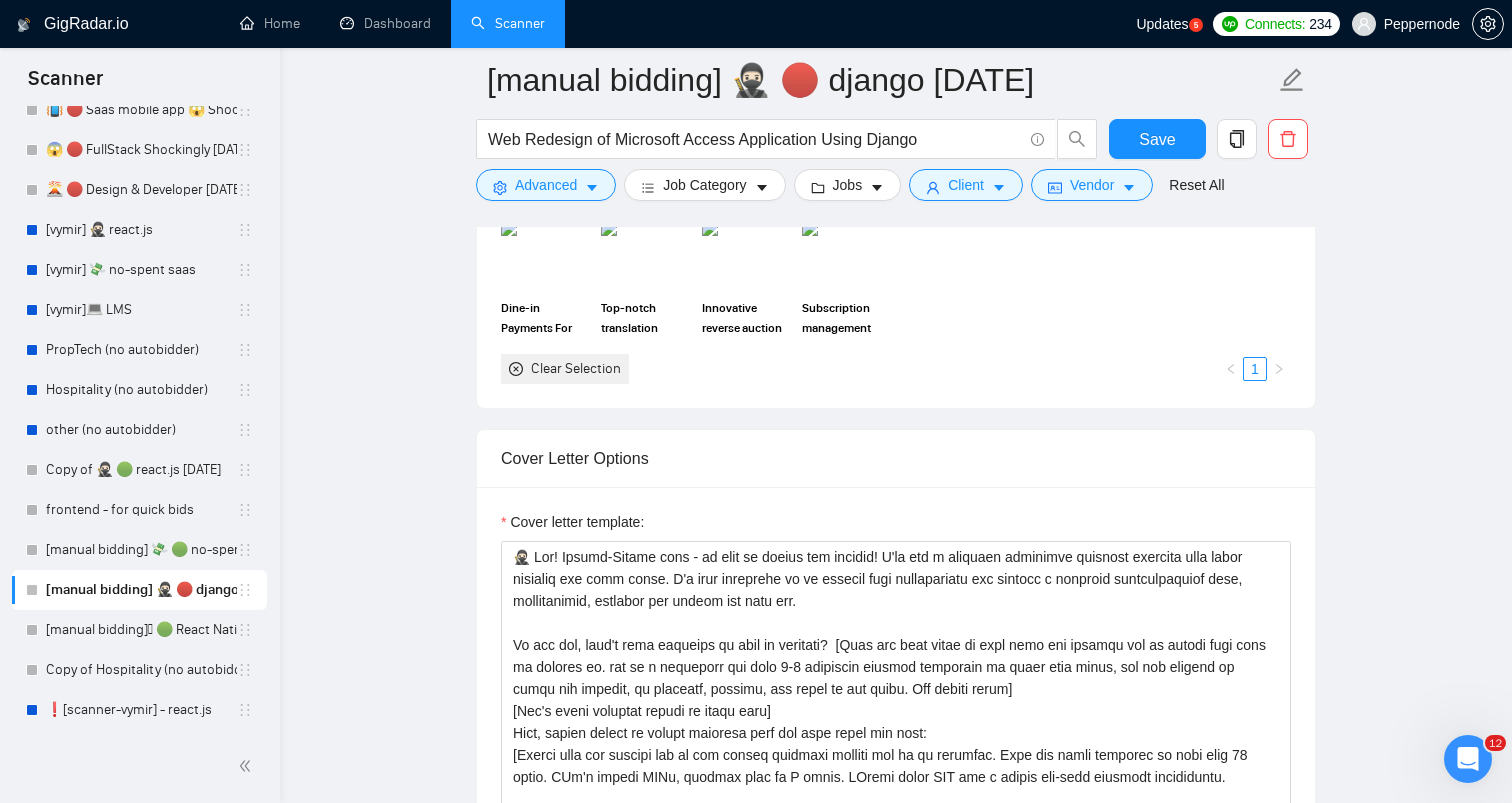 scroll, scrollTop: 2115, scrollLeft: 0, axis: vertical 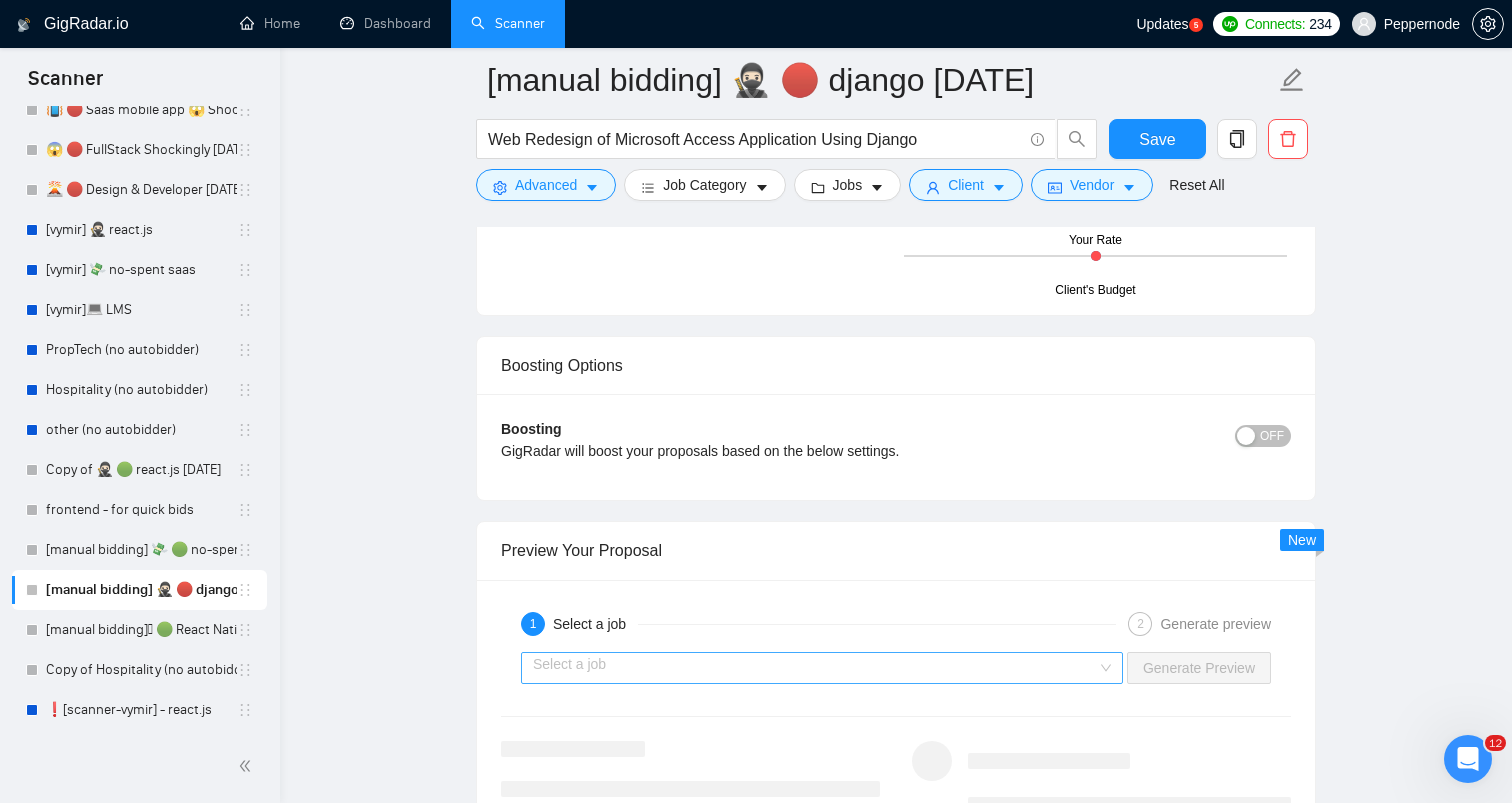 click at bounding box center (815, 668) 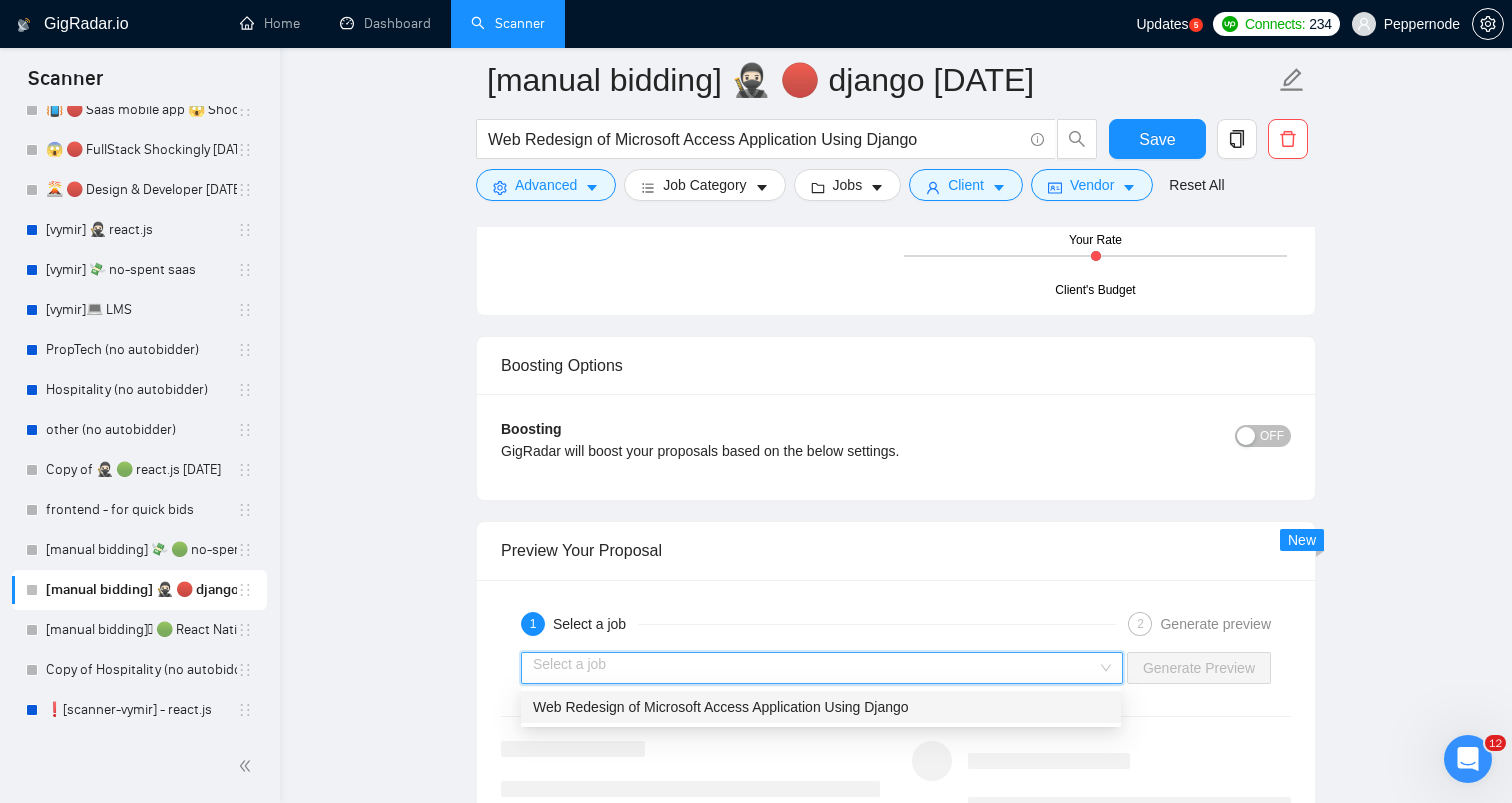 click on "Web Redesign of Microsoft Access Application Using Django" at bounding box center [721, 707] 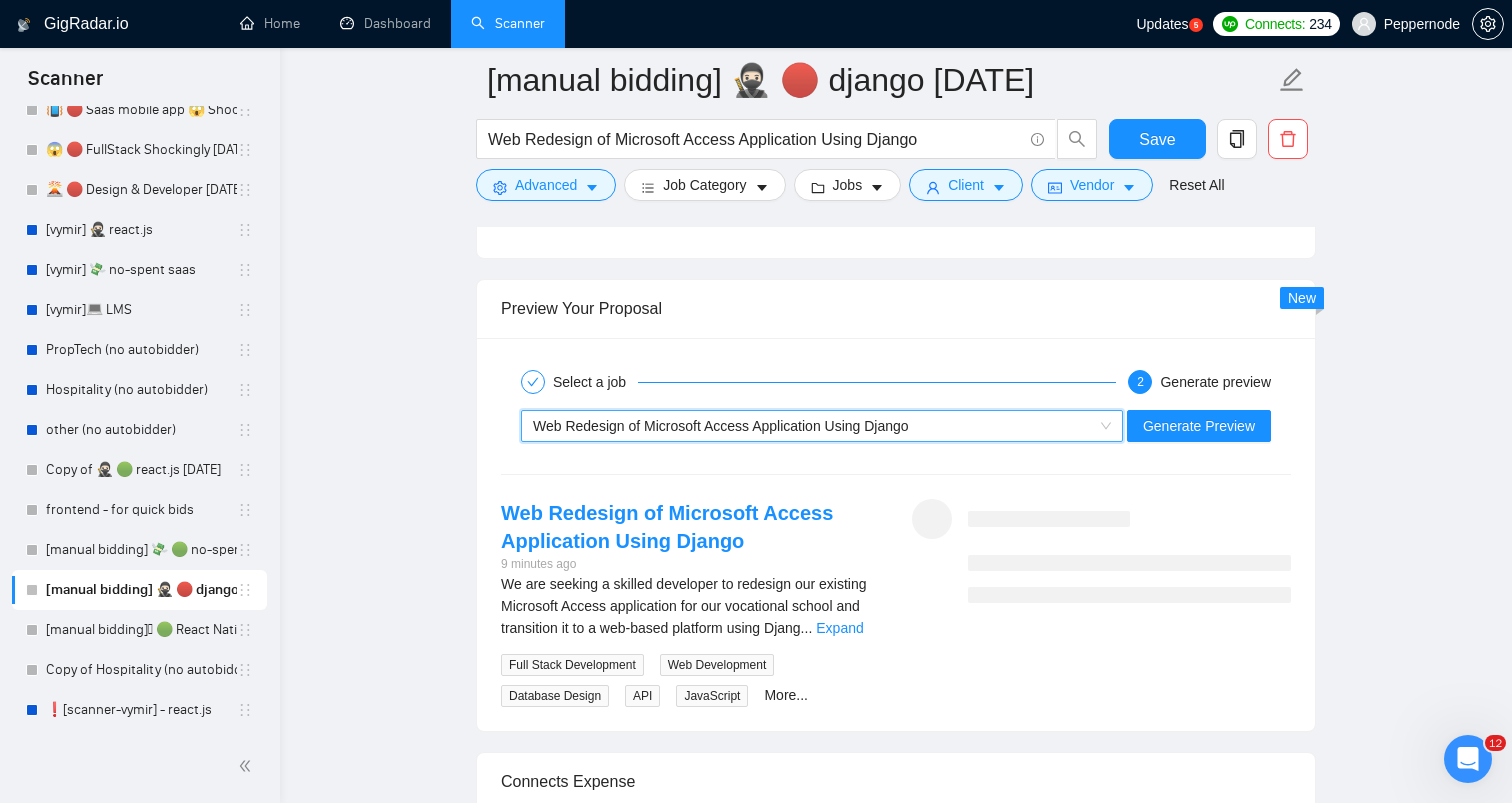 scroll, scrollTop: 3752, scrollLeft: 0, axis: vertical 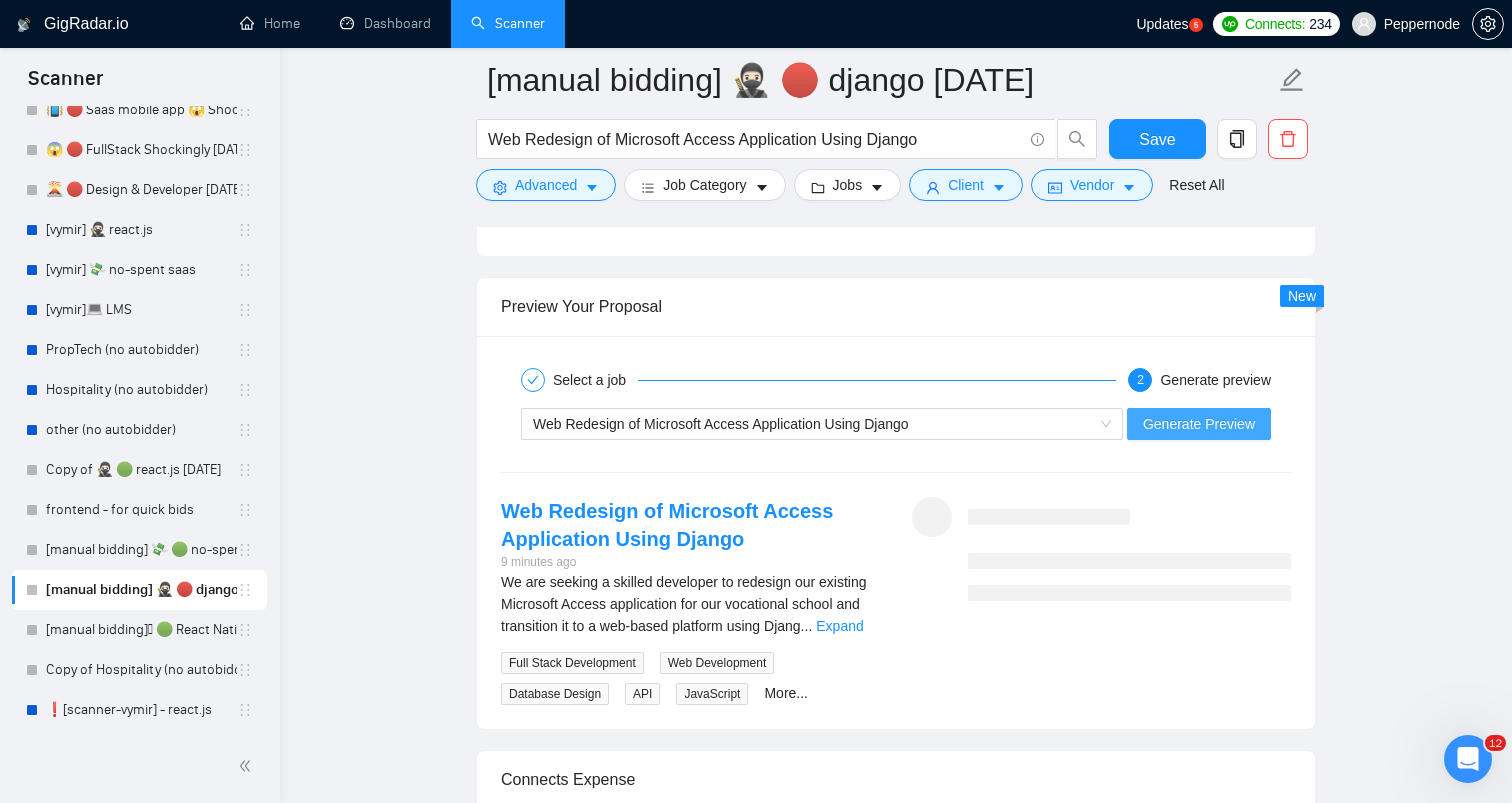 click on "Generate Preview" at bounding box center [1199, 424] 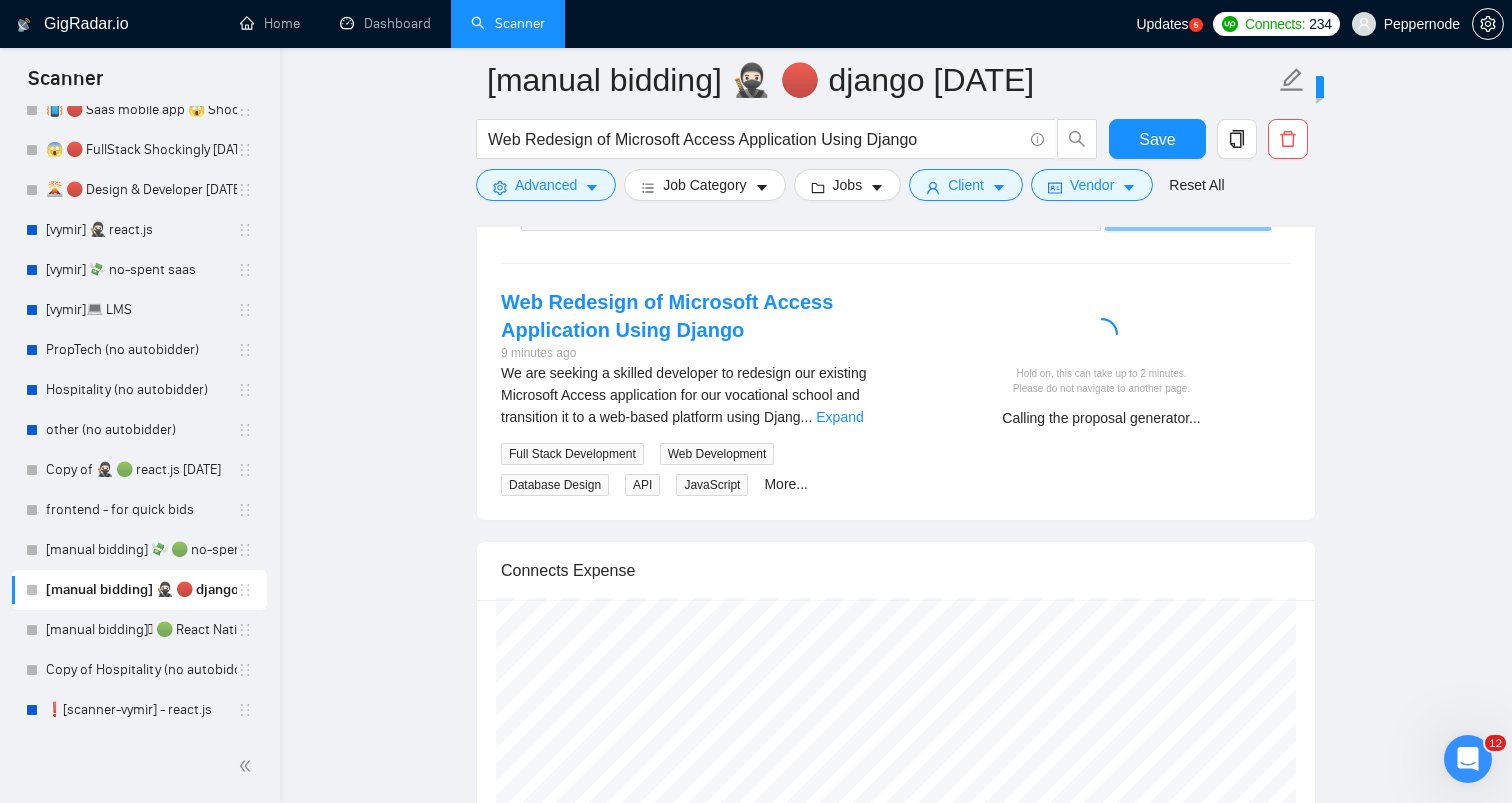 scroll, scrollTop: 3963, scrollLeft: 0, axis: vertical 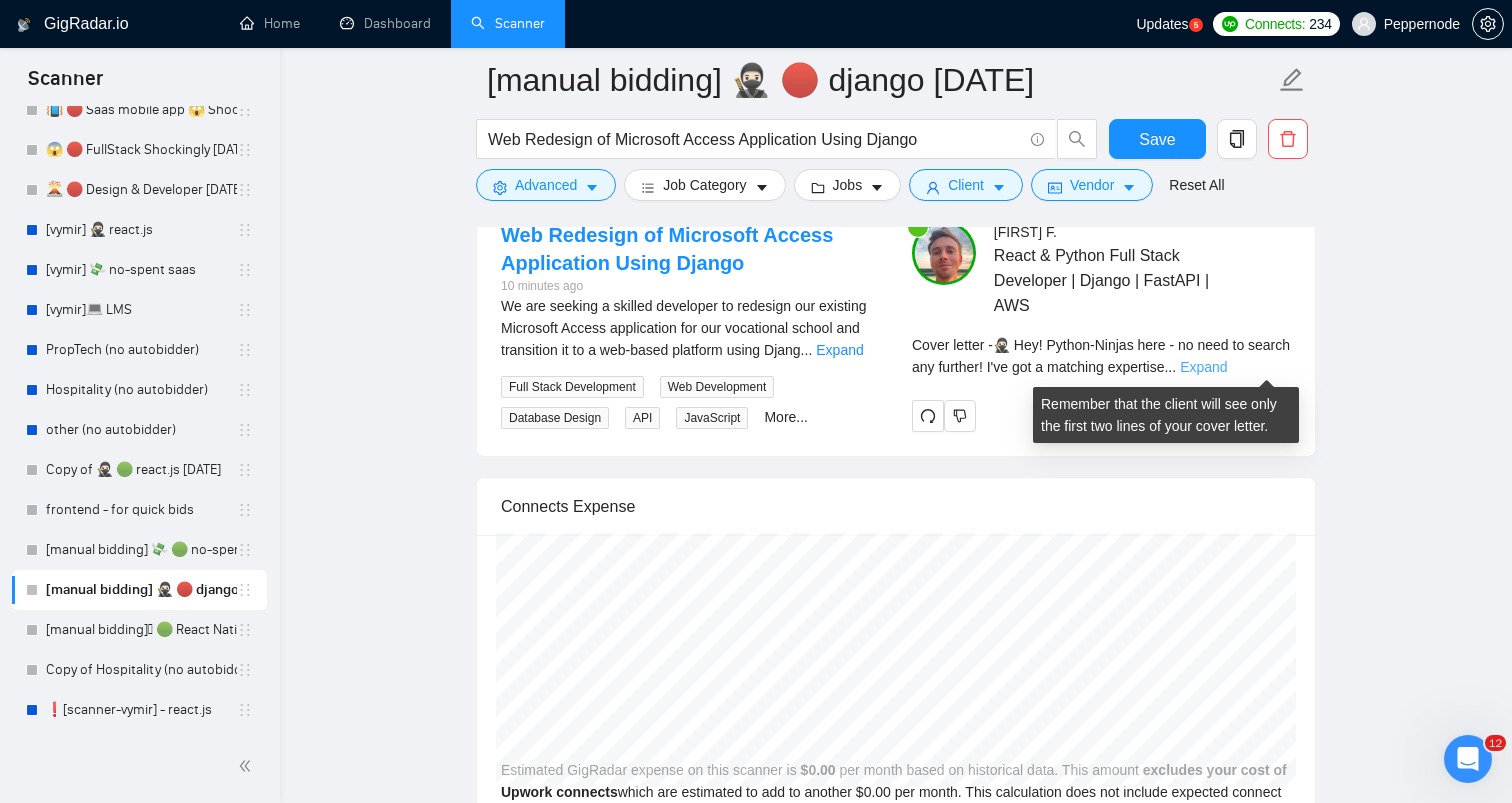 click on "Expand" at bounding box center [1203, 367] 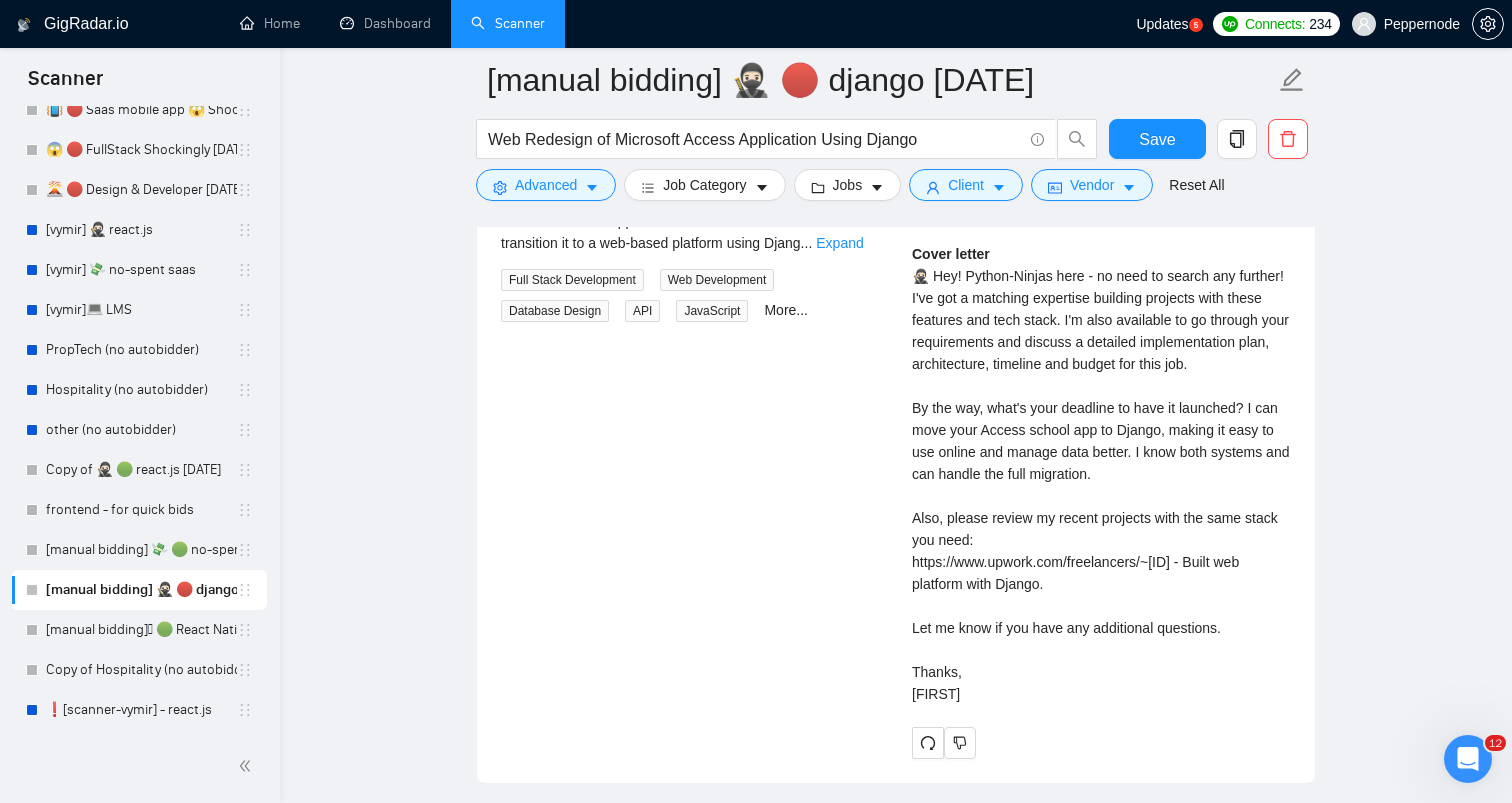 scroll, scrollTop: 4118, scrollLeft: 0, axis: vertical 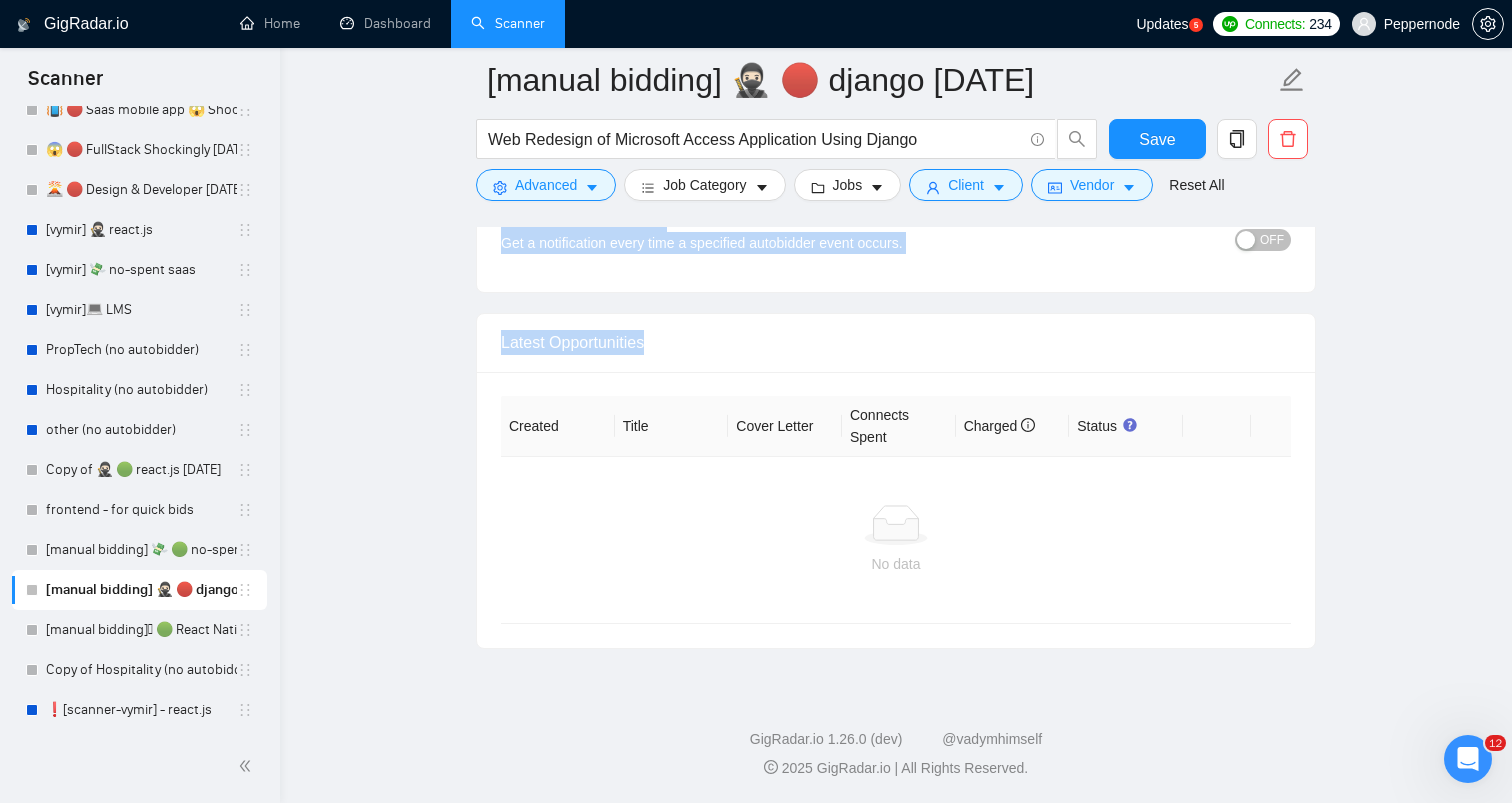 drag, startPoint x: 913, startPoint y: 295, endPoint x: 981, endPoint y: 348, distance: 86.21485 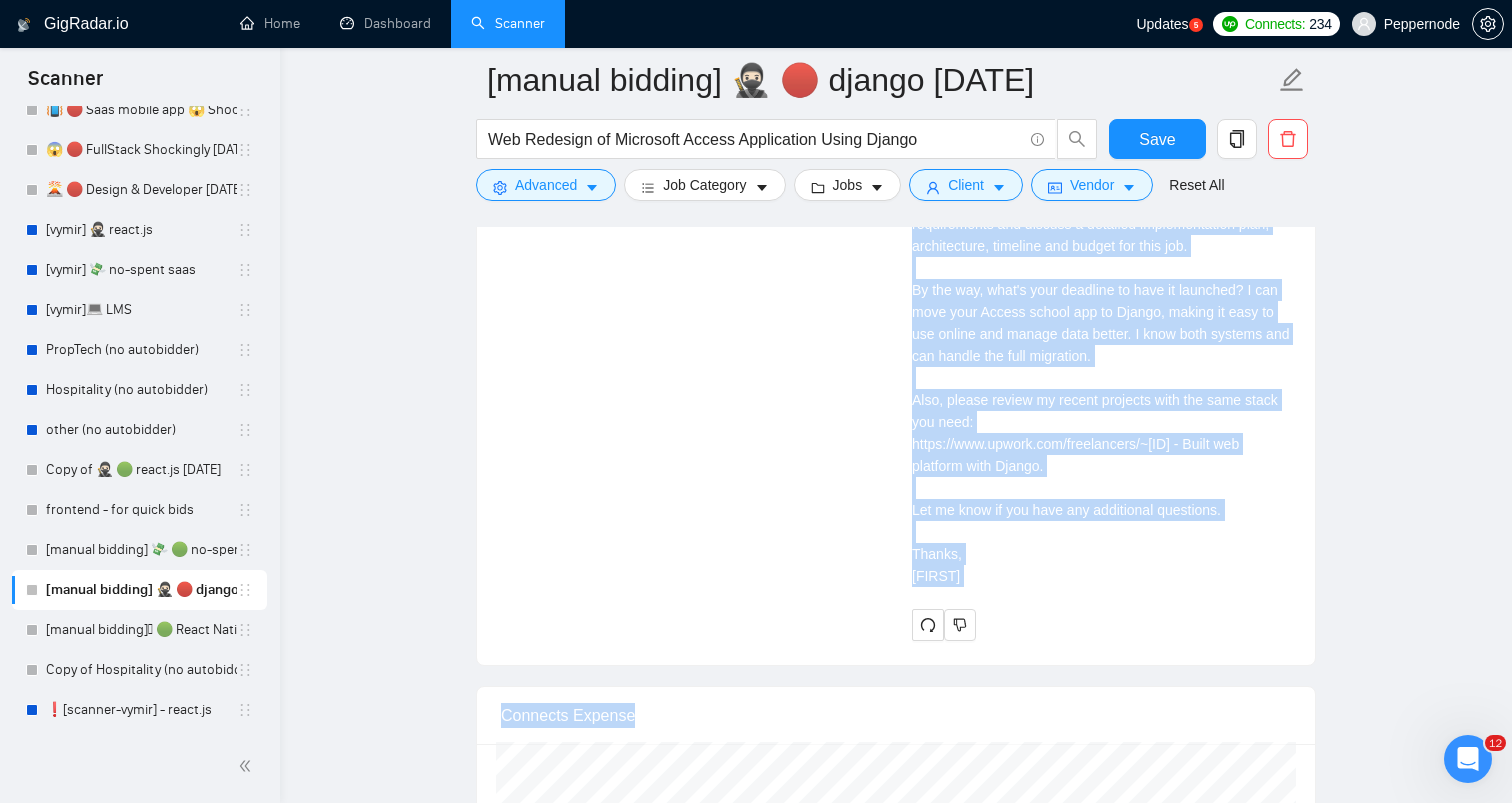 click on "Cover letter 🥷🏻 Hey! Python-Ninjas here - no need to search any further! I've got a matching expertise building projects with these features and tech stack. I'm also available to go through your requirements and discuss a detailed implementation plan, architecture, timeline and budget for this job.
By the way, what's your deadline to have it launched? I can move your Access school app to Django, making it easy to use online and manage data better. I know both systems and can handle the full migration.
Also, please review my recent projects with the same stack you need:
https://www.upwork.com/freelancers/~[ID] - Built web platform with Django.
Let me know if you have any additional questions.
Thanks,
[FIRST]" at bounding box center (1101, 356) 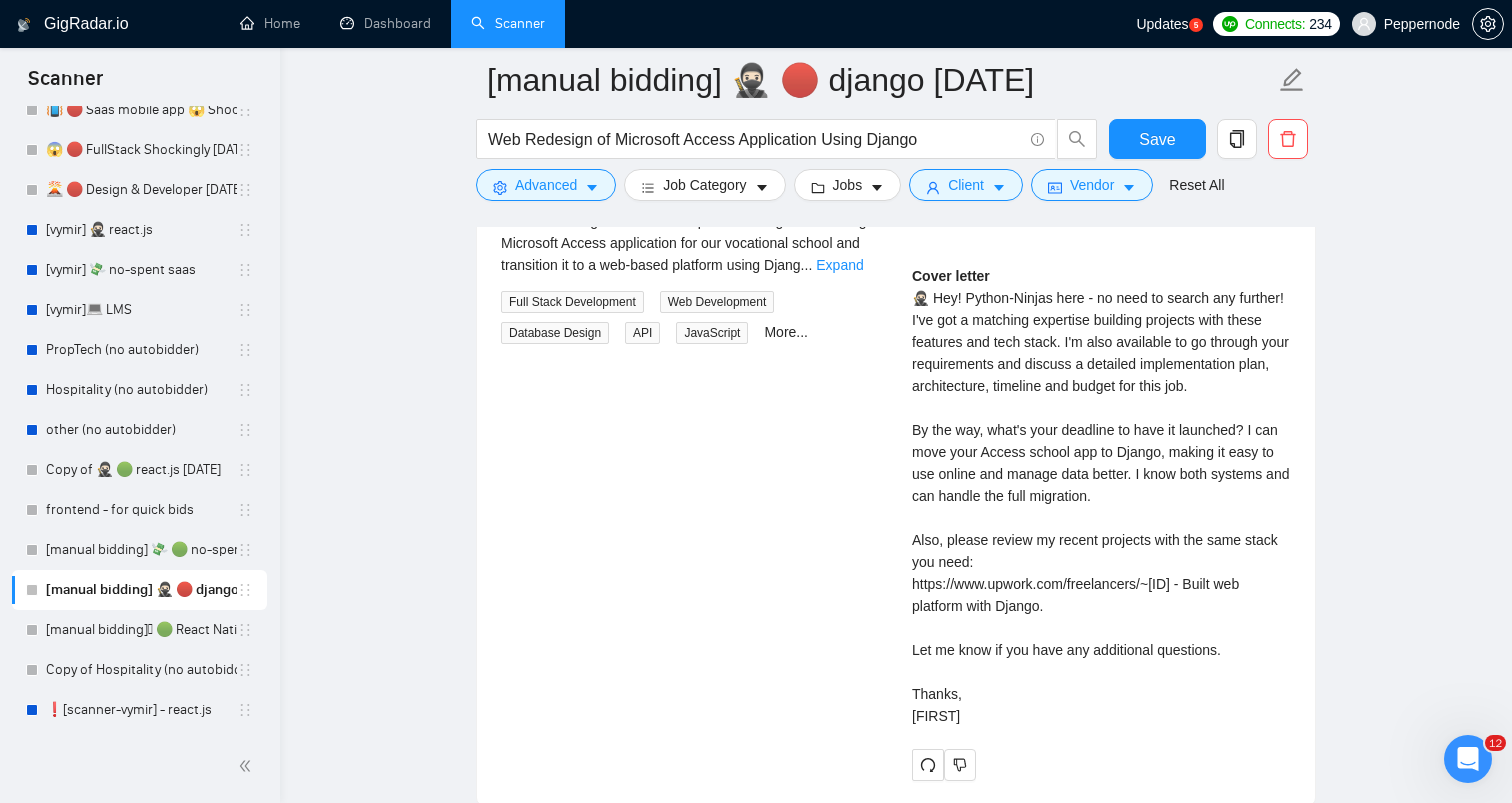 scroll, scrollTop: 4112, scrollLeft: 0, axis: vertical 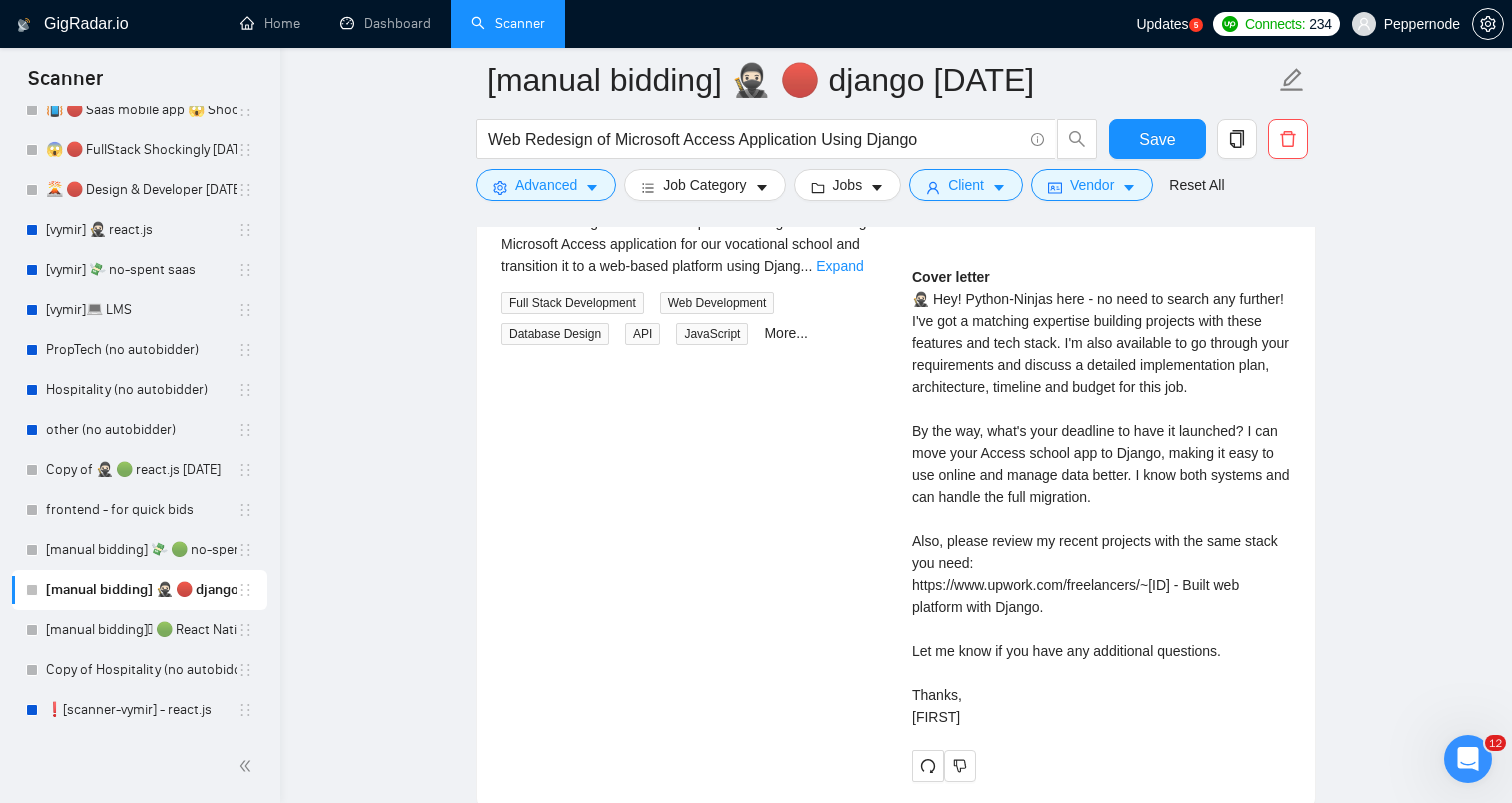 drag, startPoint x: 914, startPoint y: 298, endPoint x: 978, endPoint y: 777, distance: 483.25665 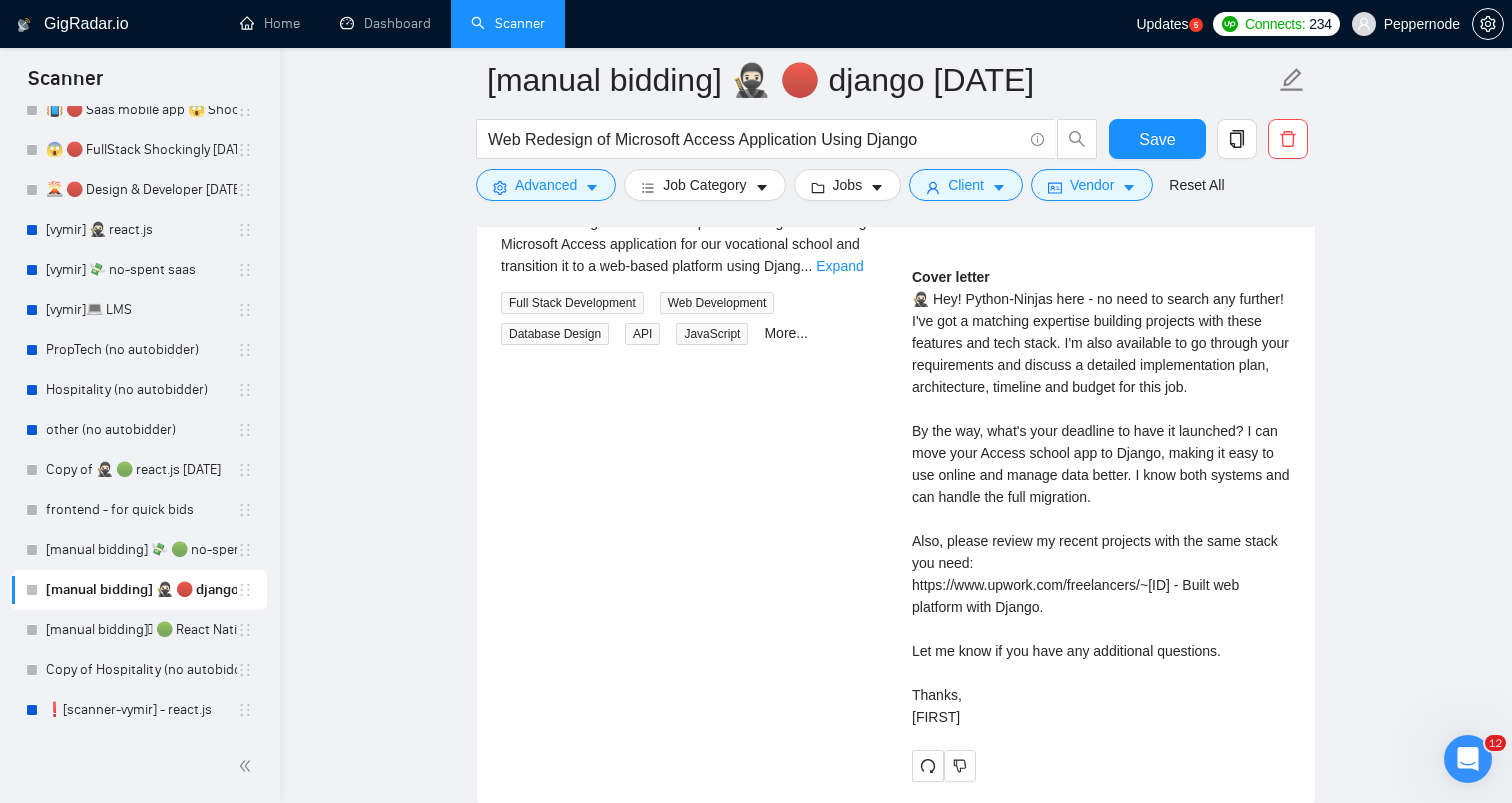 click on "Cover letter 🥷🏻 Hey! Python-Ninjas here - no need to search any further! I've got a matching expertise building projects with these features and tech stack. I'm also available to go through your requirements and discuss a detailed implementation plan, architecture, timeline and budget for this job.
By the way, what's your deadline to have it launched? I can move your Access school app to Django, making it easy to use online and manage data better. I know both systems and can handle the full migration.
Also, please review my recent projects with the same stack you need:
https://www.upwork.com/freelancers/~[ID] - Built web platform with Django.
Let me know if you have any additional questions.
Thanks,
[FIRST]" at bounding box center [1101, 497] 